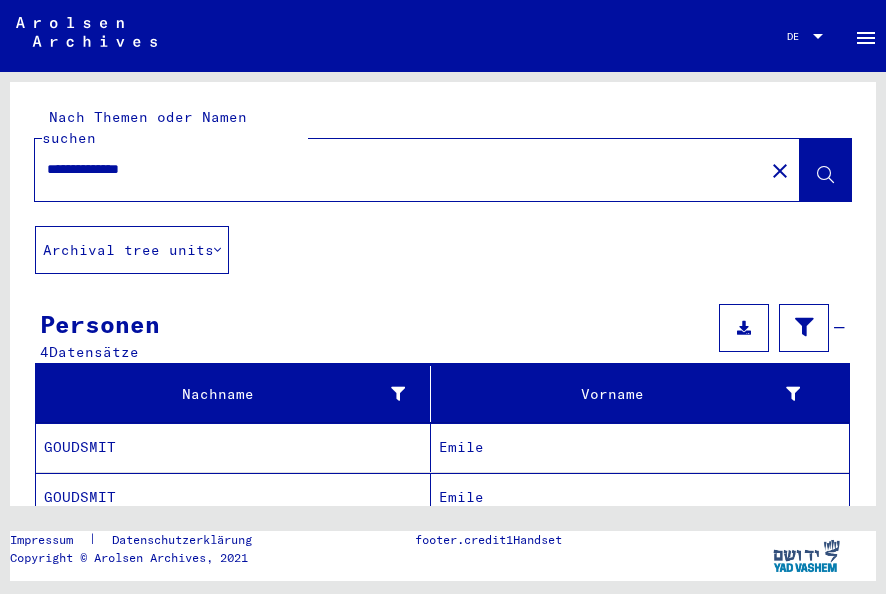 scroll, scrollTop: 0, scrollLeft: 0, axis: both 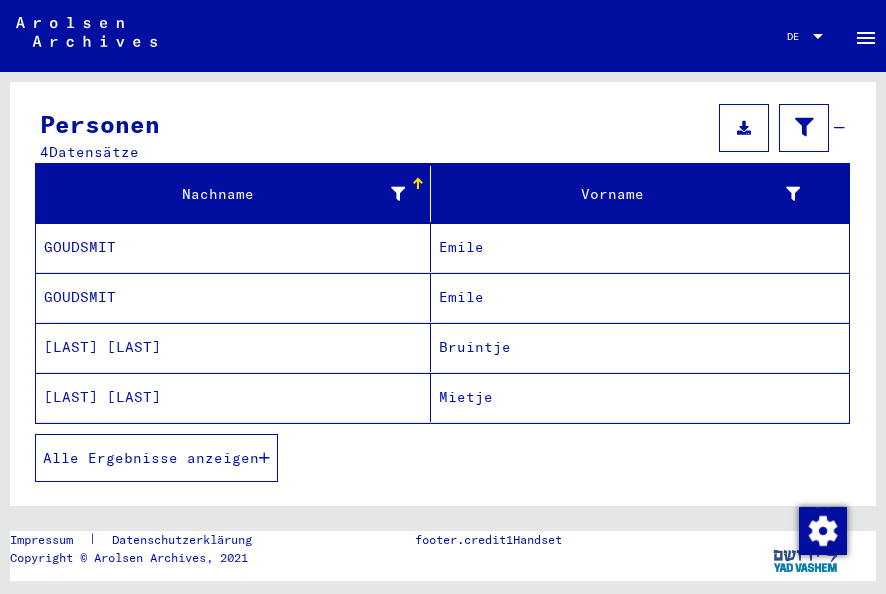 click on "Emile" at bounding box center [640, 297] 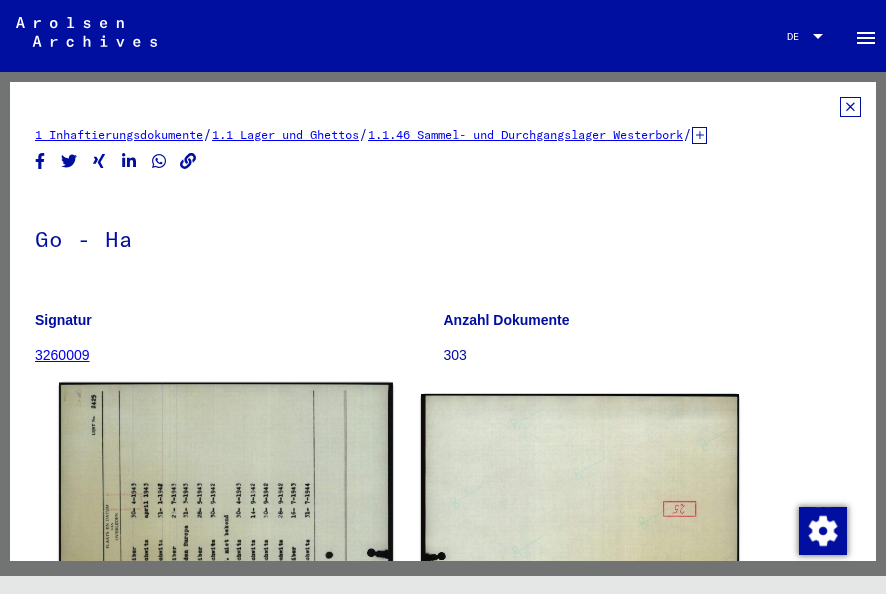 scroll, scrollTop: 0, scrollLeft: 0, axis: both 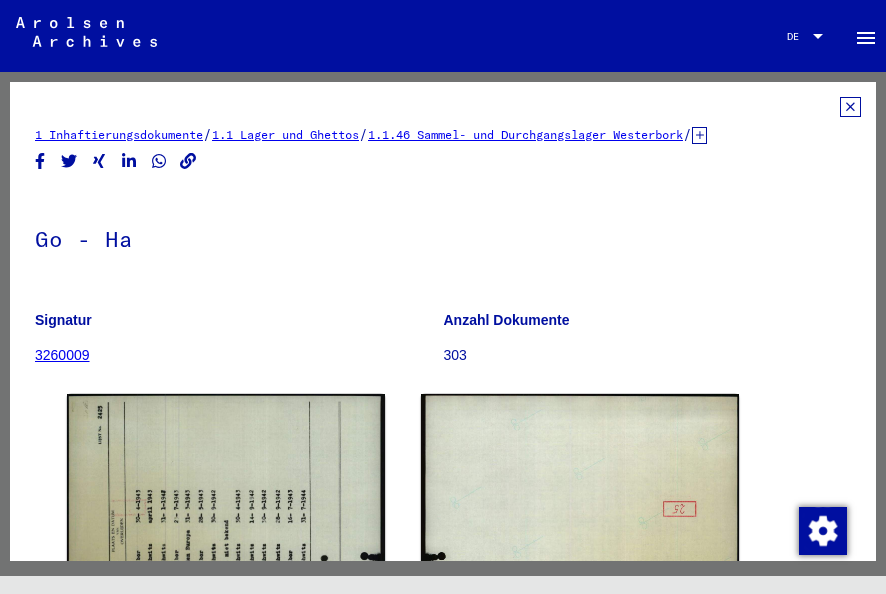 click 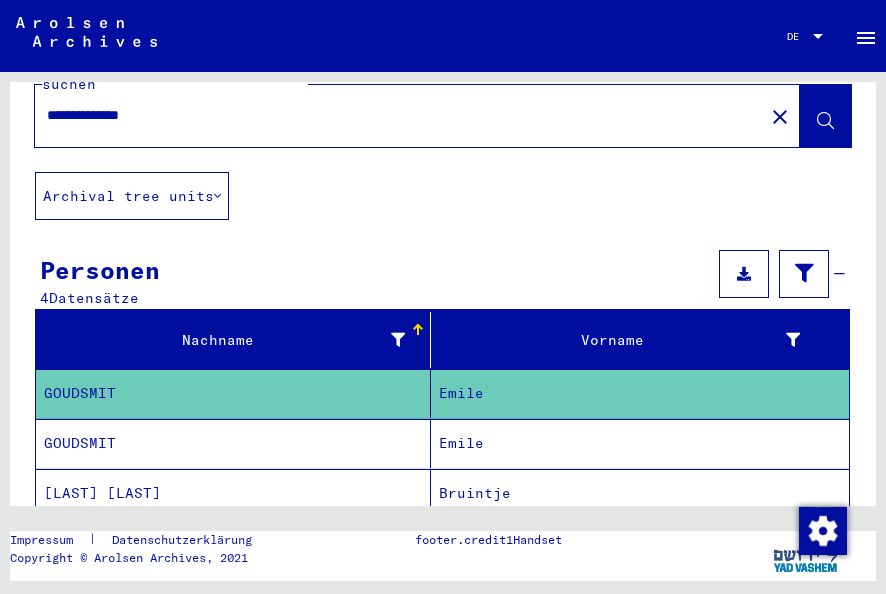 scroll, scrollTop: 100, scrollLeft: 0, axis: vertical 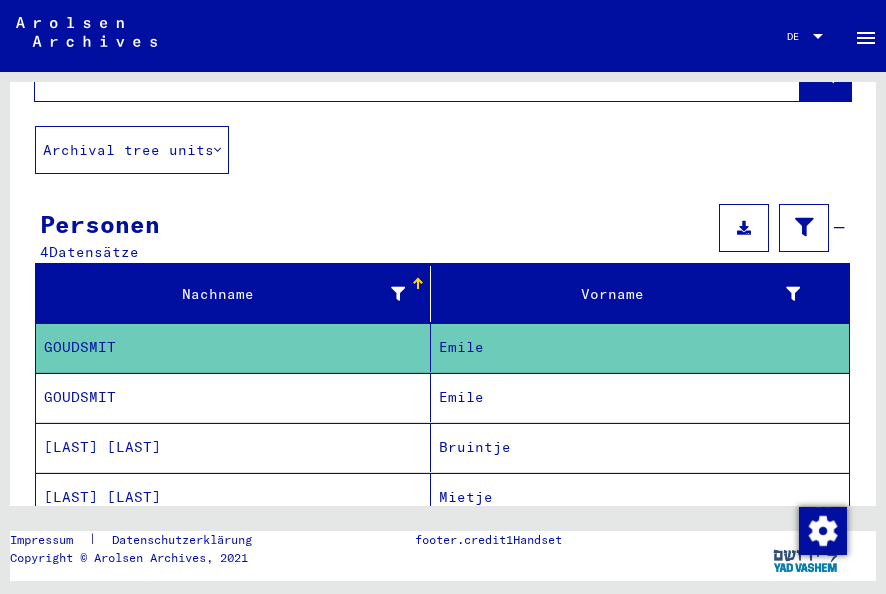 click on "GOUDSMIT" at bounding box center [233, 447] 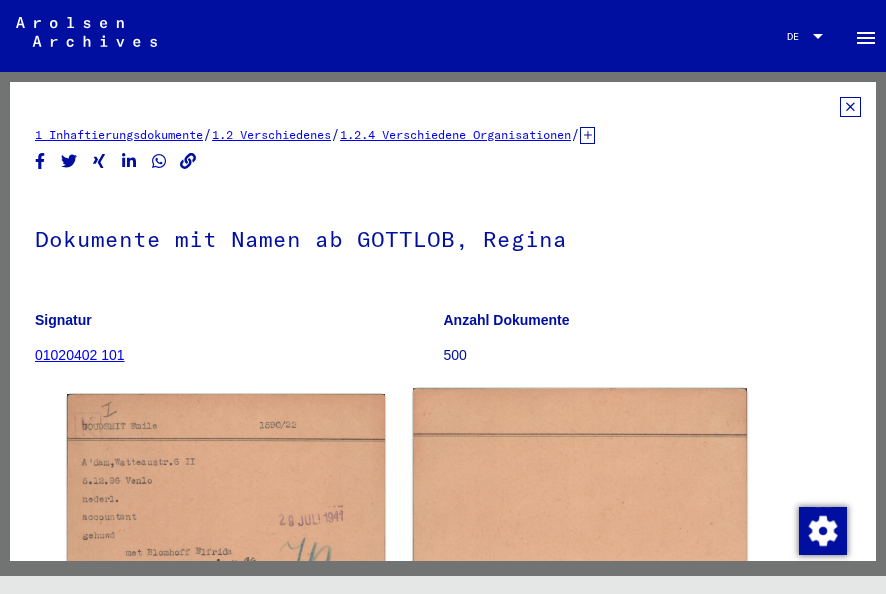 scroll, scrollTop: 0, scrollLeft: 0, axis: both 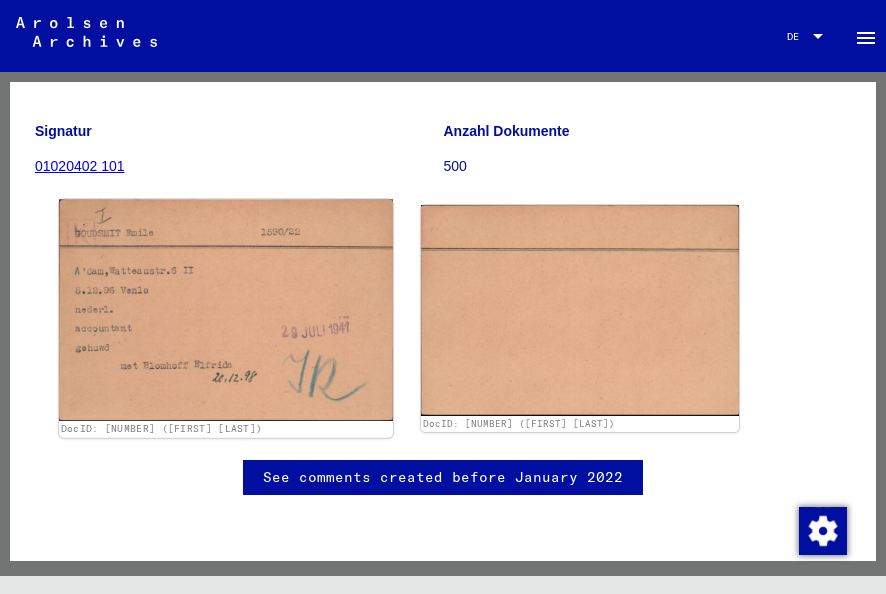 click 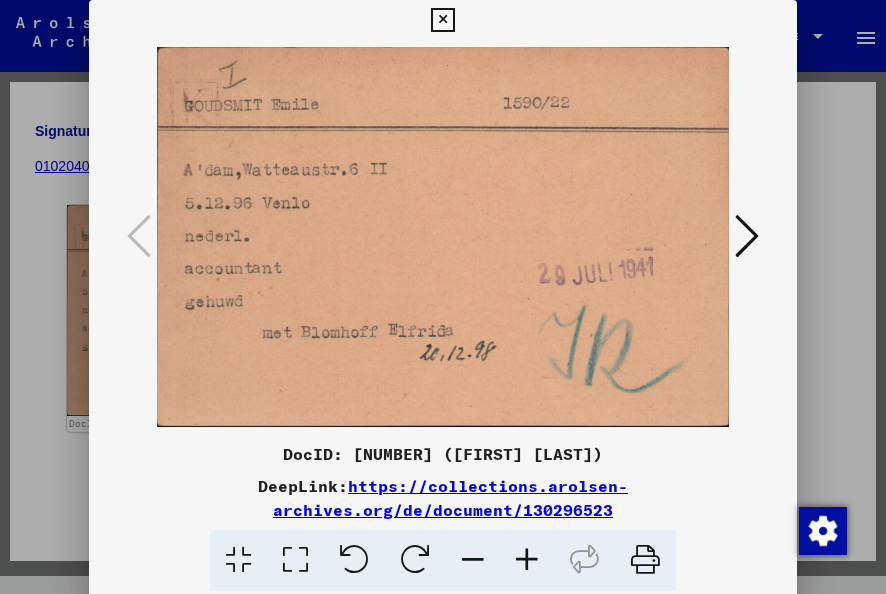 click at bounding box center (442, 20) 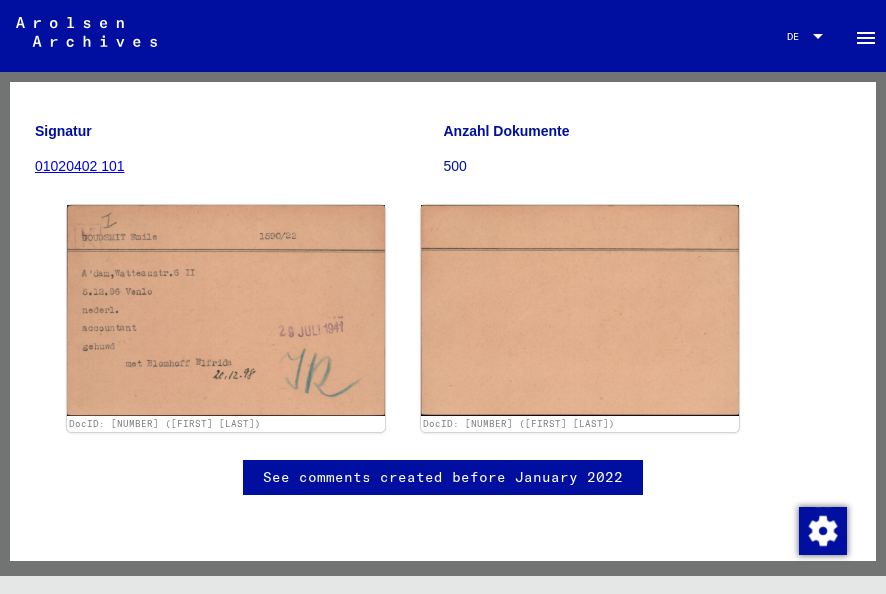 scroll, scrollTop: 0, scrollLeft: 0, axis: both 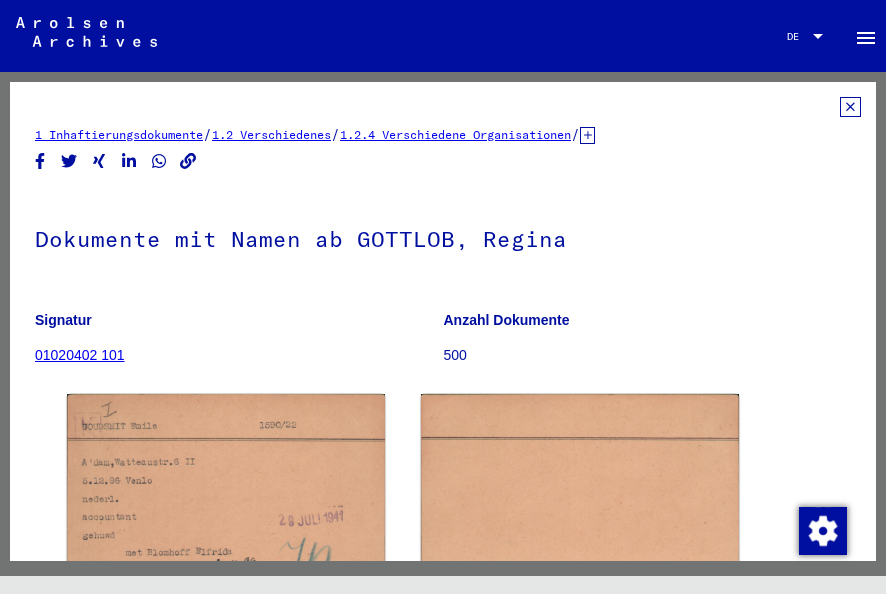 click 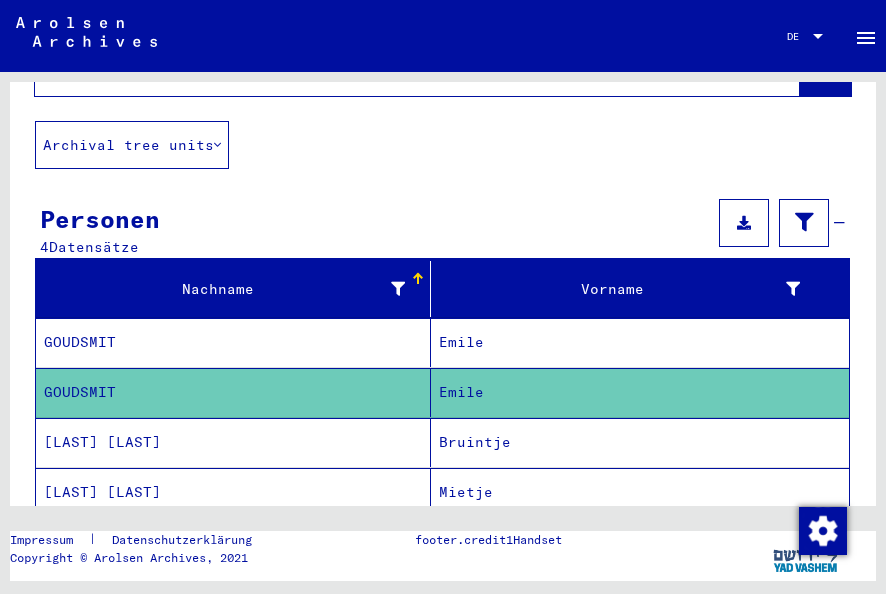scroll, scrollTop: 0, scrollLeft: 0, axis: both 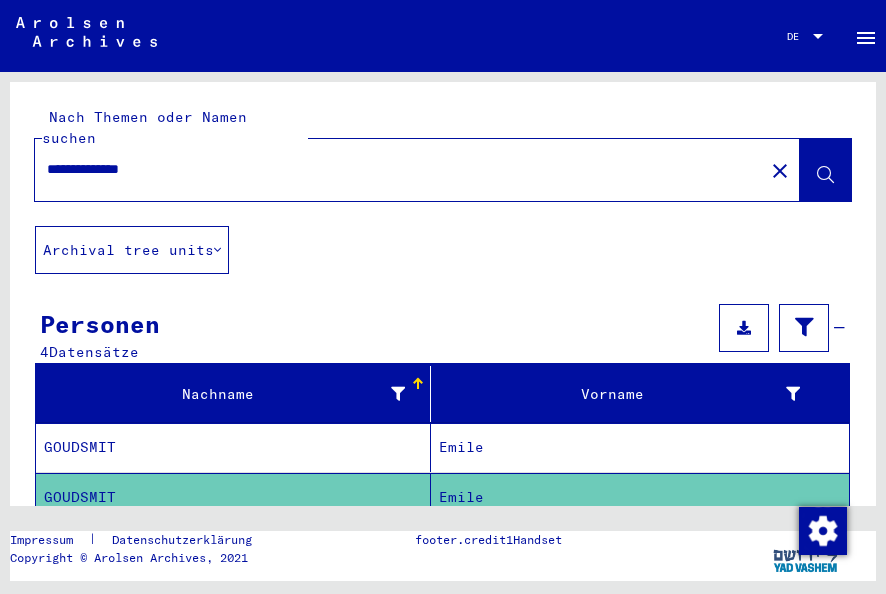 drag, startPoint x: 198, startPoint y: 156, endPoint x: -4, endPoint y: 129, distance: 203.79646 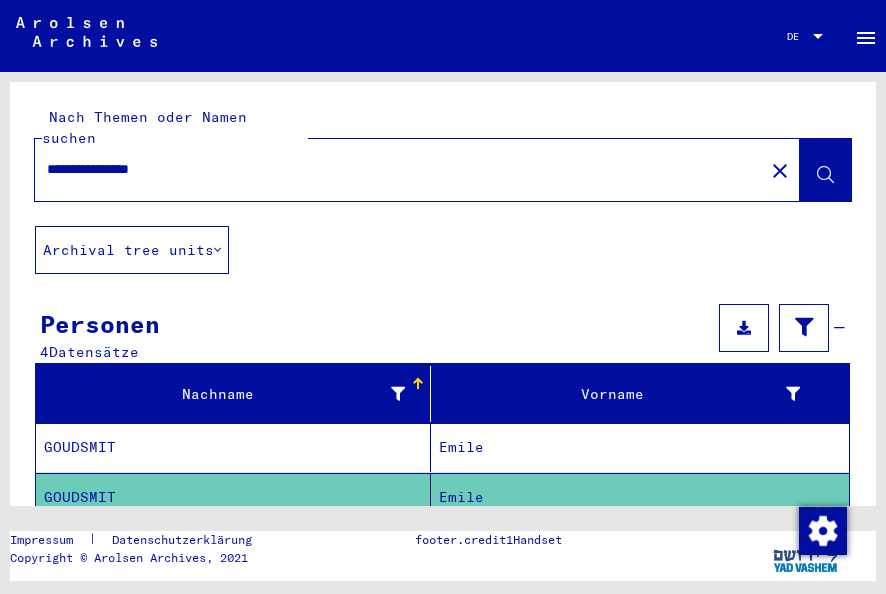 type on "**********" 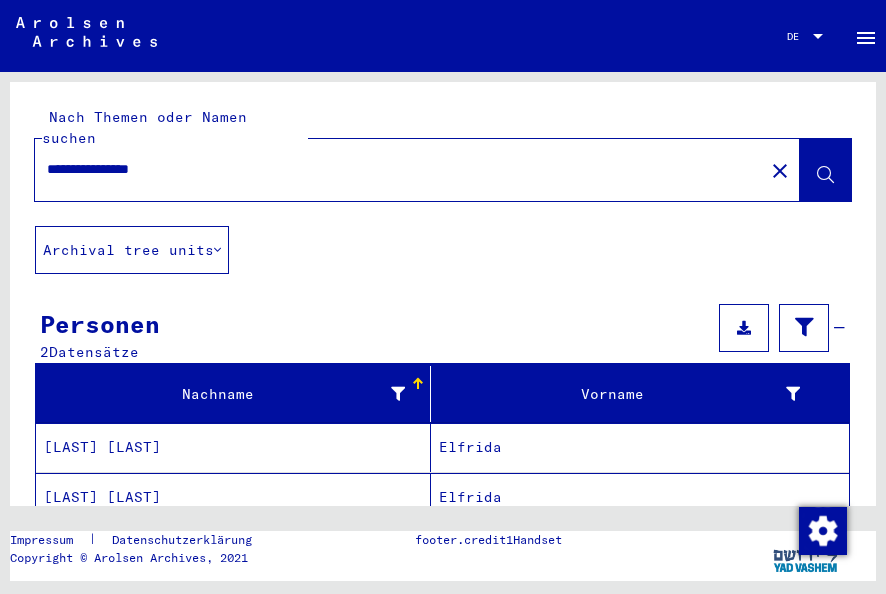 click on "[LAST] [LAST]" at bounding box center (233, 497) 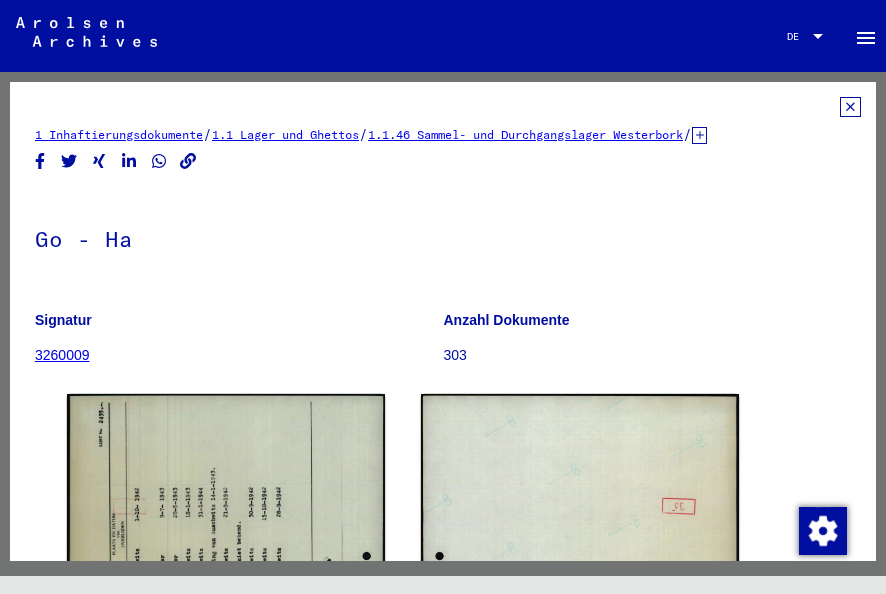 scroll, scrollTop: 0, scrollLeft: 0, axis: both 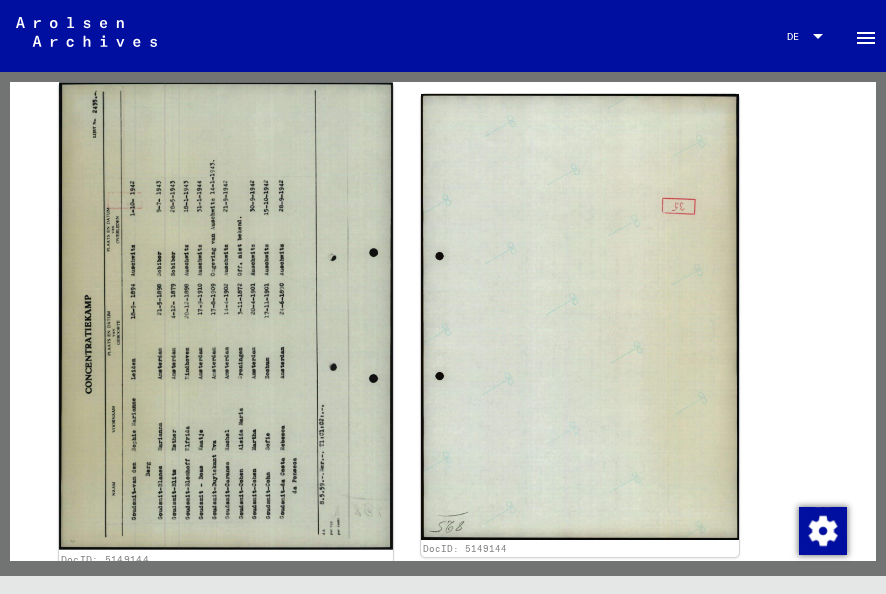 click 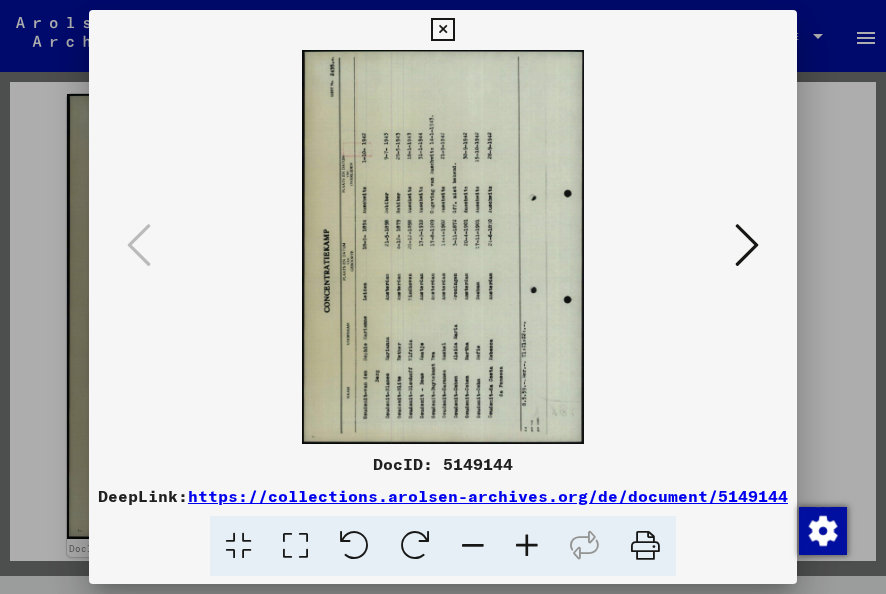 click at bounding box center (415, 546) 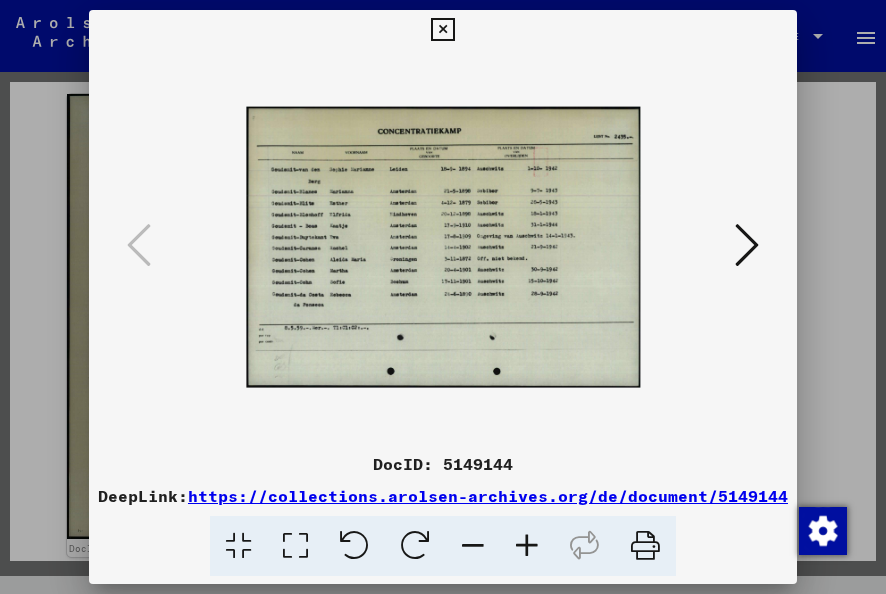 click at bounding box center [527, 546] 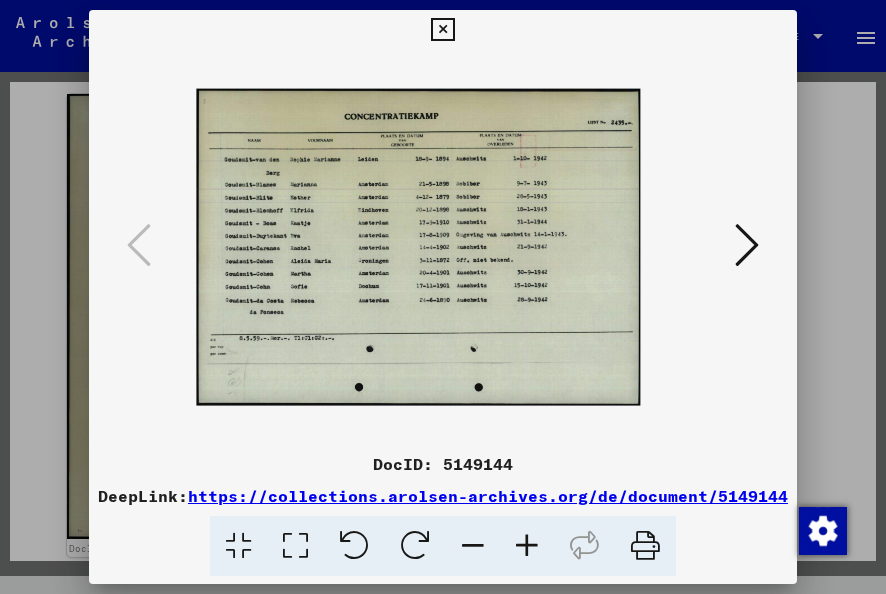 click at bounding box center (527, 546) 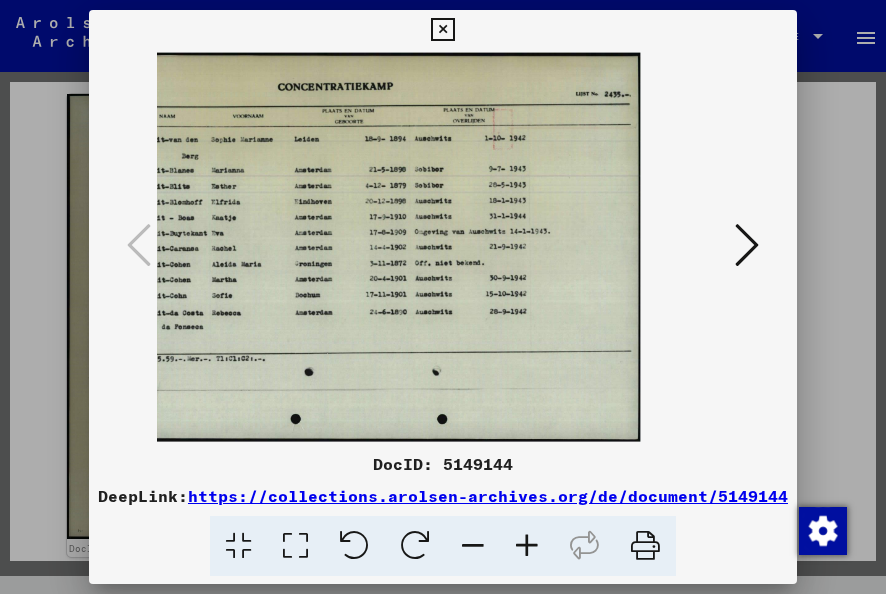 click at bounding box center (527, 546) 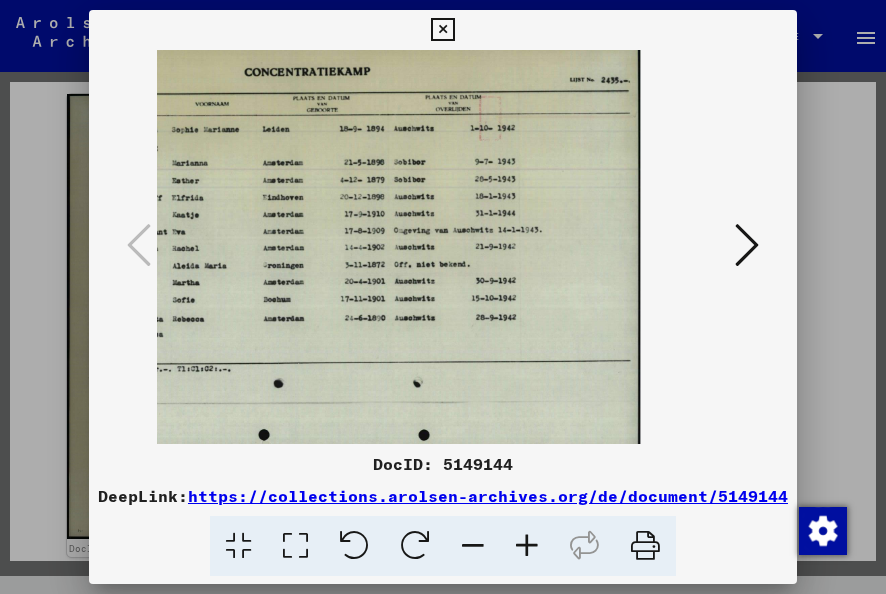click at bounding box center (343, 246) 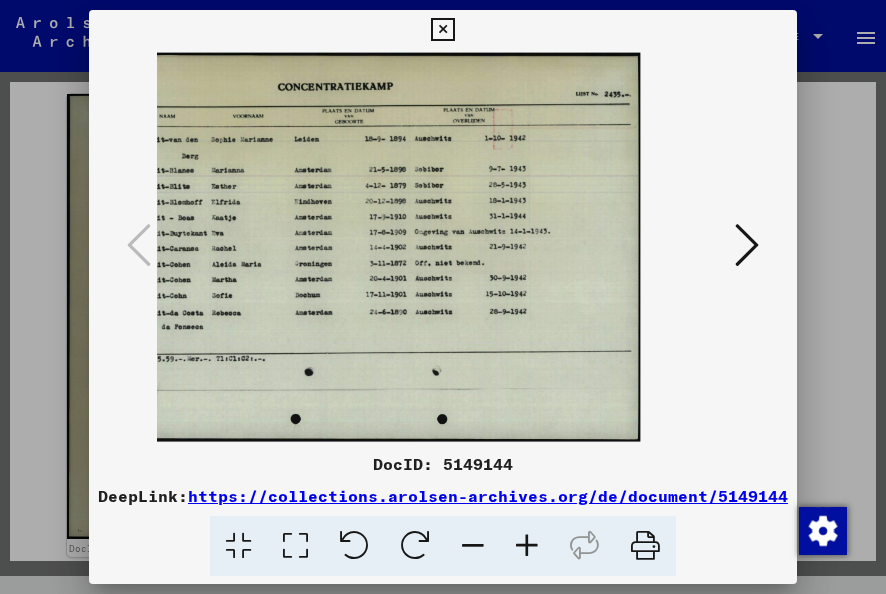 drag, startPoint x: 294, startPoint y: 197, endPoint x: 399, endPoint y: 220, distance: 107.48953 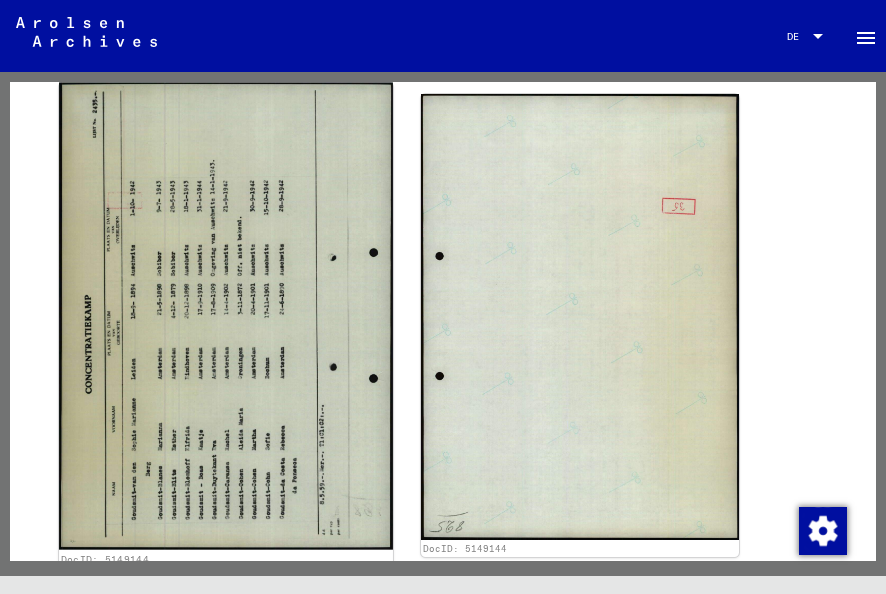 click 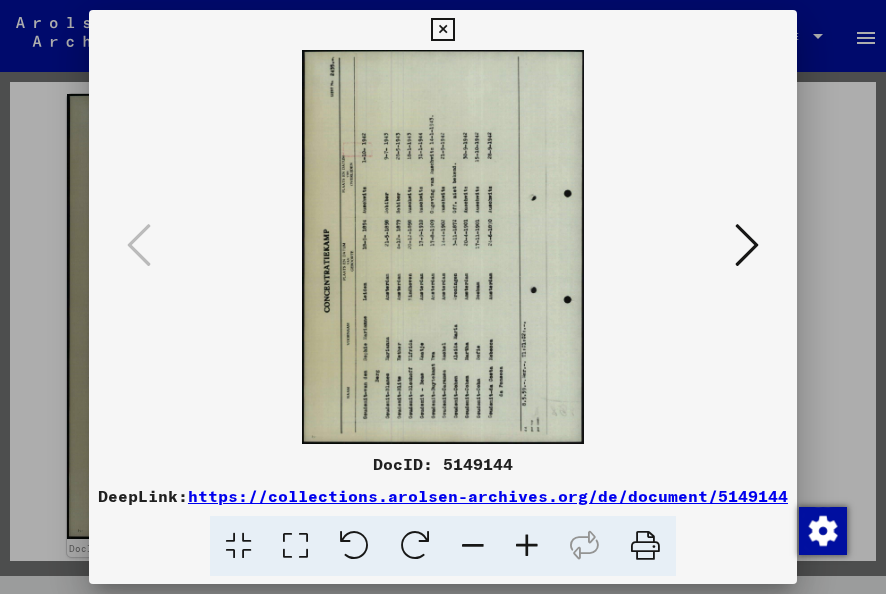 click at bounding box center [415, 546] 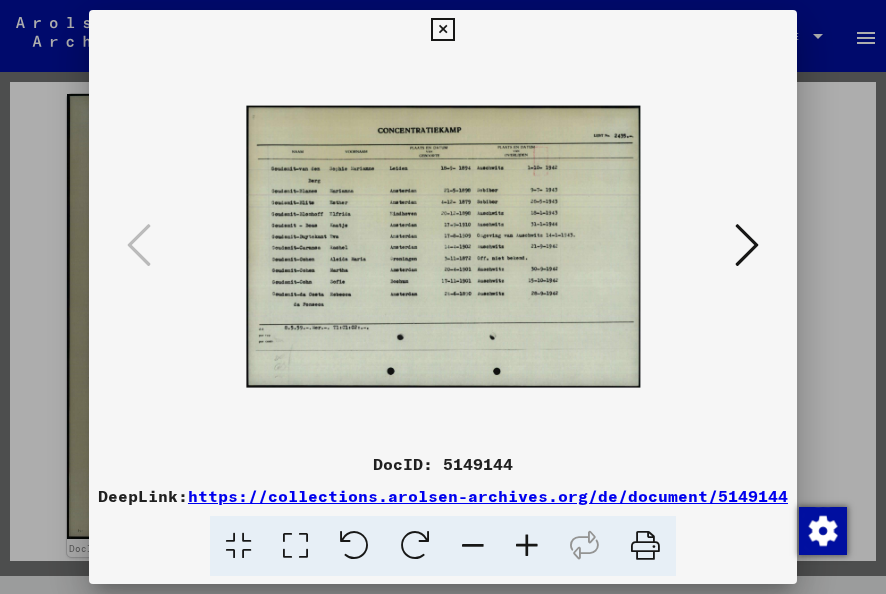 click at bounding box center [527, 546] 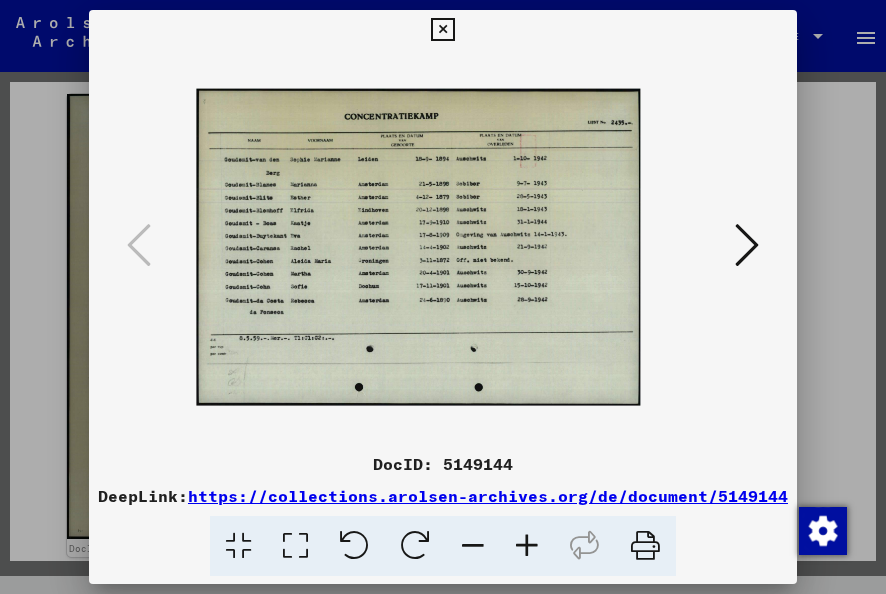 click at bounding box center (527, 546) 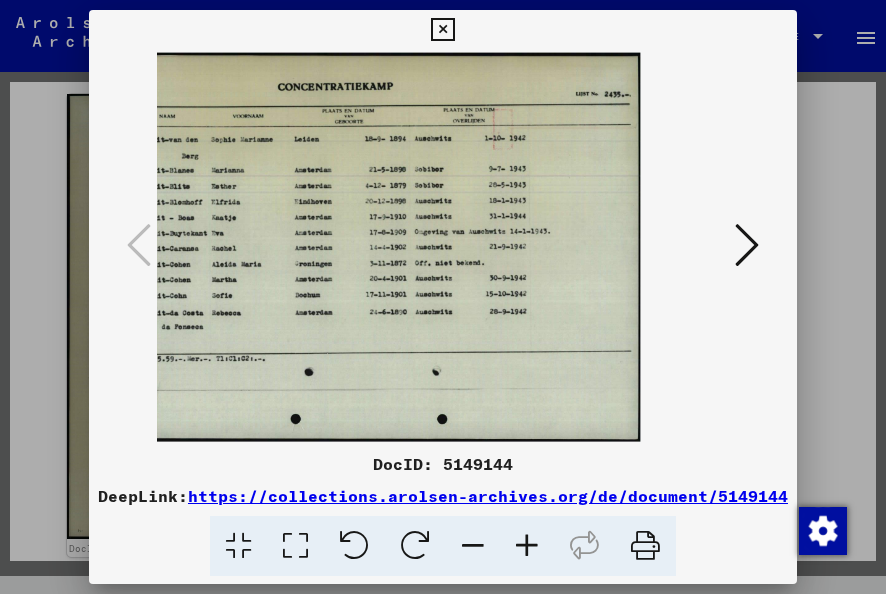 drag, startPoint x: 372, startPoint y: 211, endPoint x: 486, endPoint y: 236, distance: 116.70904 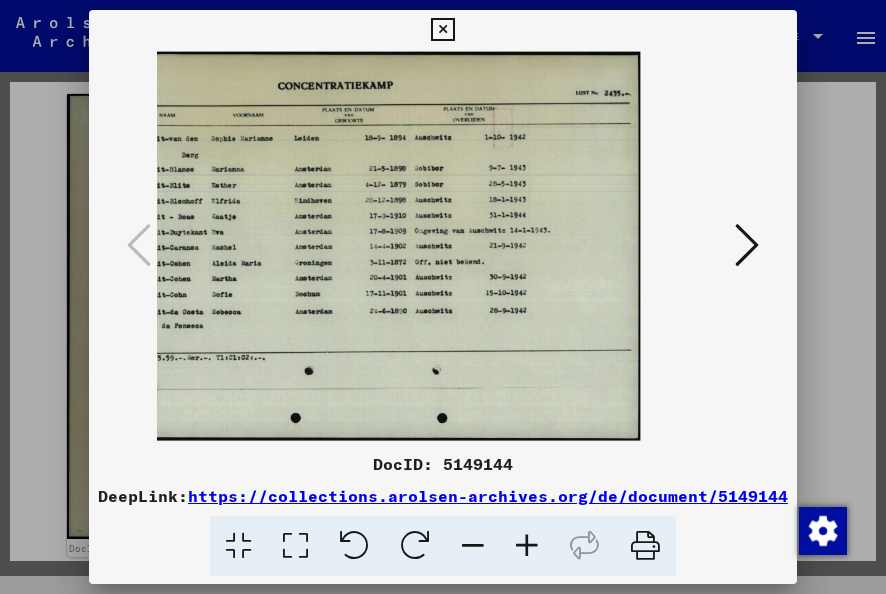 scroll, scrollTop: 0, scrollLeft: 0, axis: both 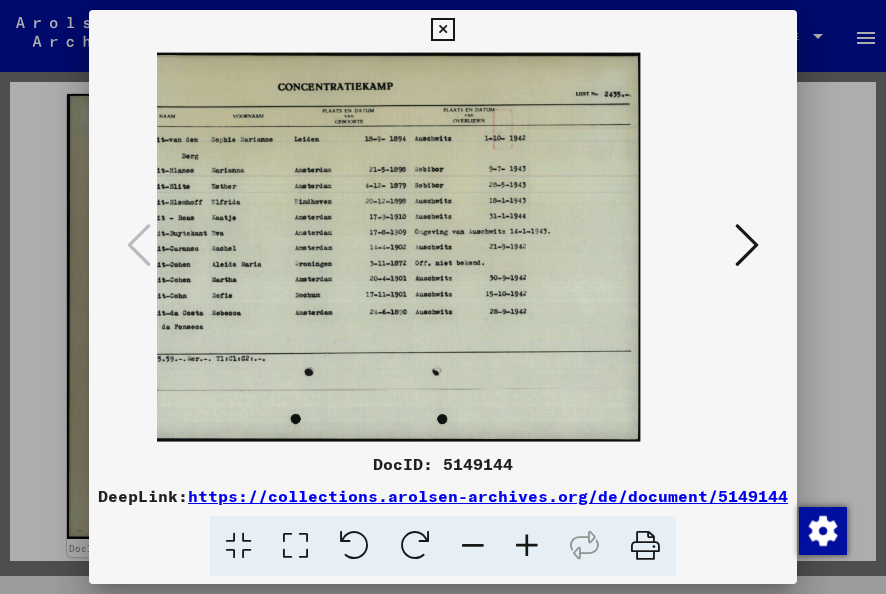 drag, startPoint x: 218, startPoint y: 317, endPoint x: 320, endPoint y: 328, distance: 102.59142 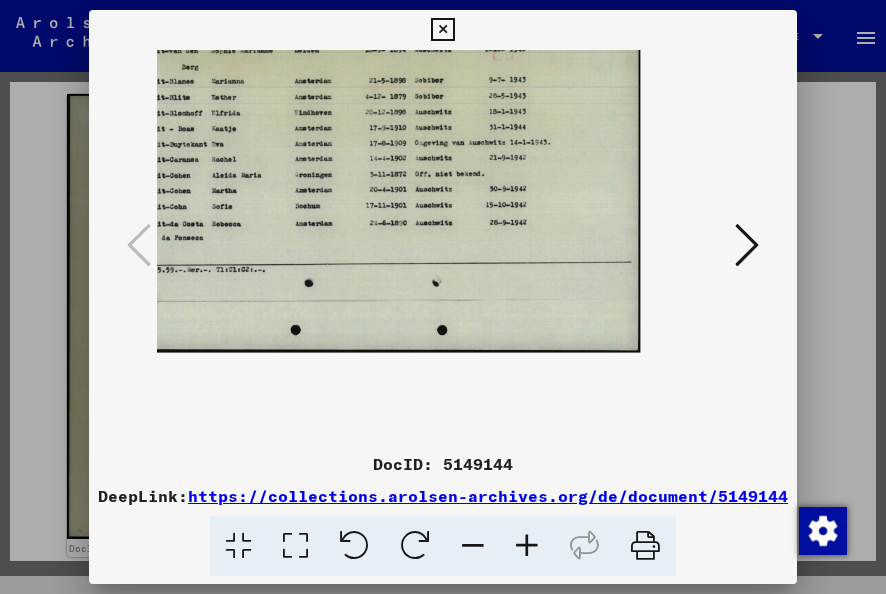 scroll, scrollTop: 0, scrollLeft: 0, axis: both 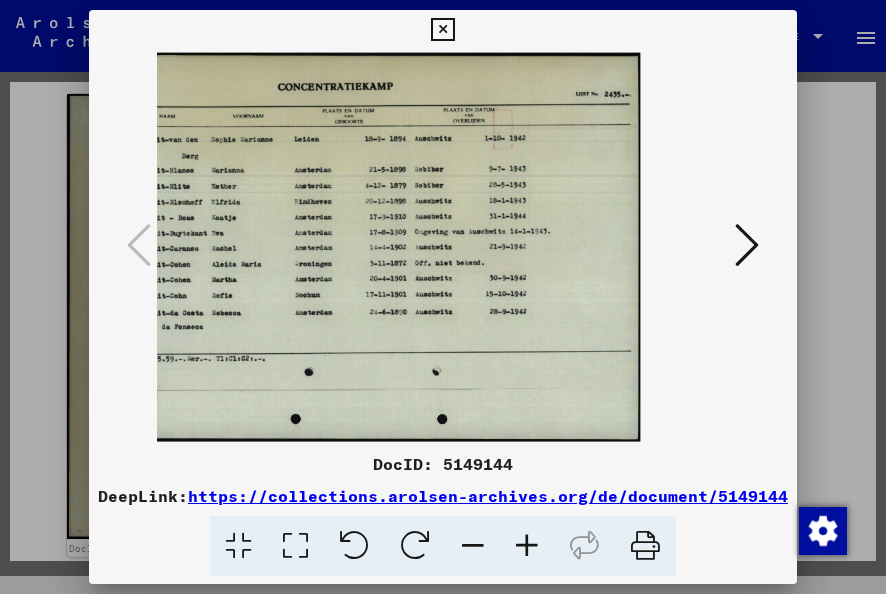 drag, startPoint x: 300, startPoint y: 309, endPoint x: 313, endPoint y: 478, distance: 169.49927 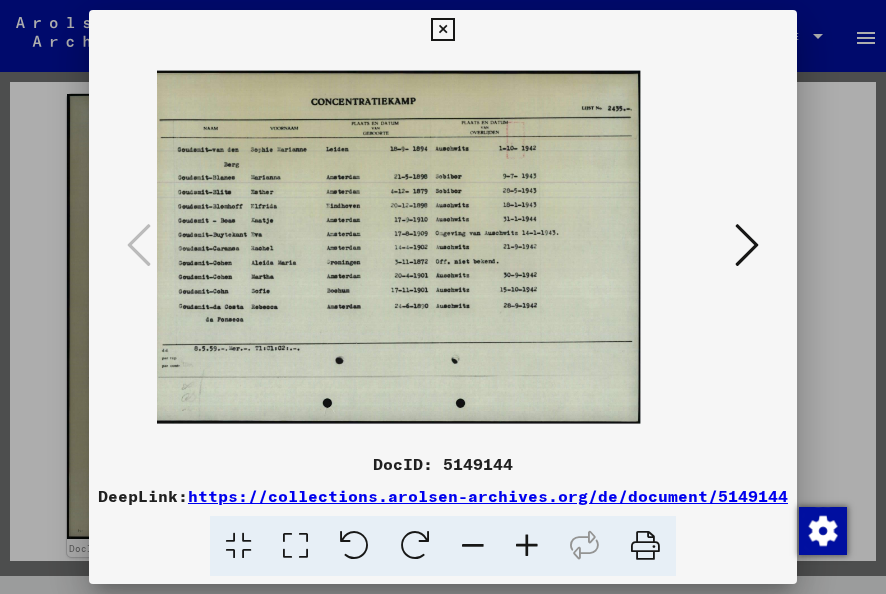 click at bounding box center (747, 245) 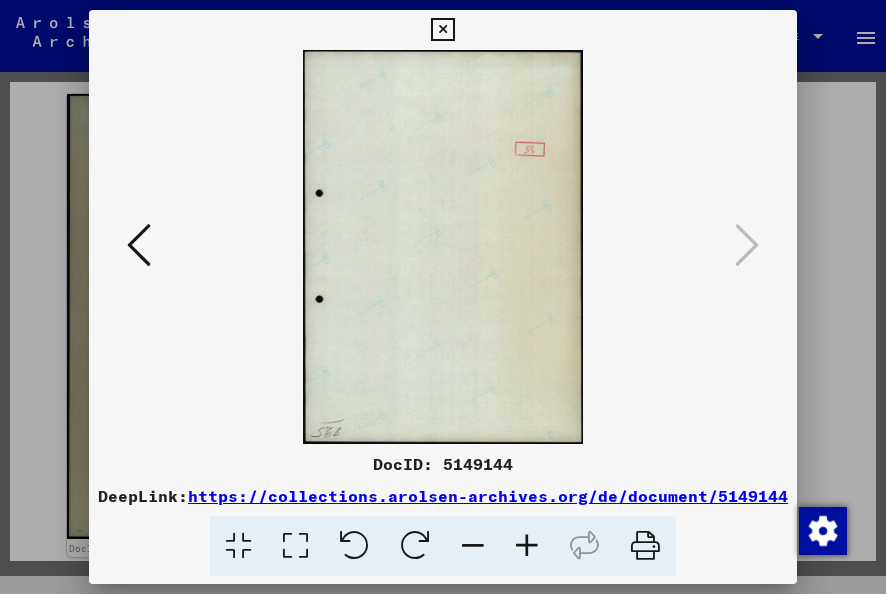 click at bounding box center (443, 247) 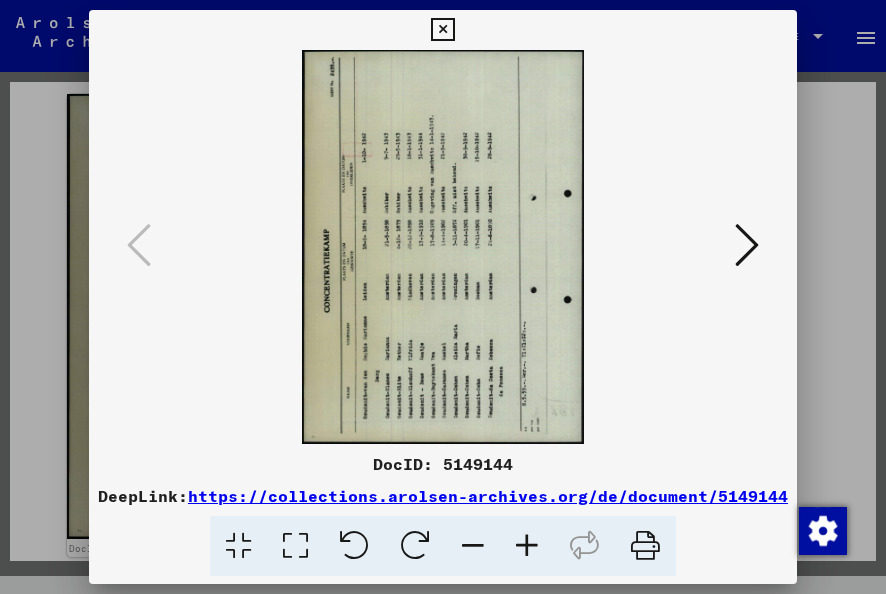 click at bounding box center [415, 546] 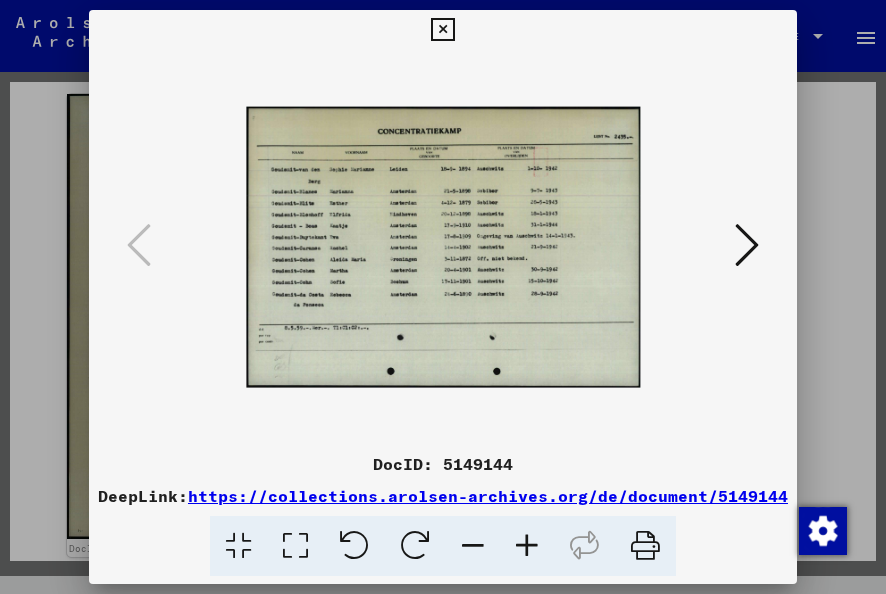 click at bounding box center (527, 546) 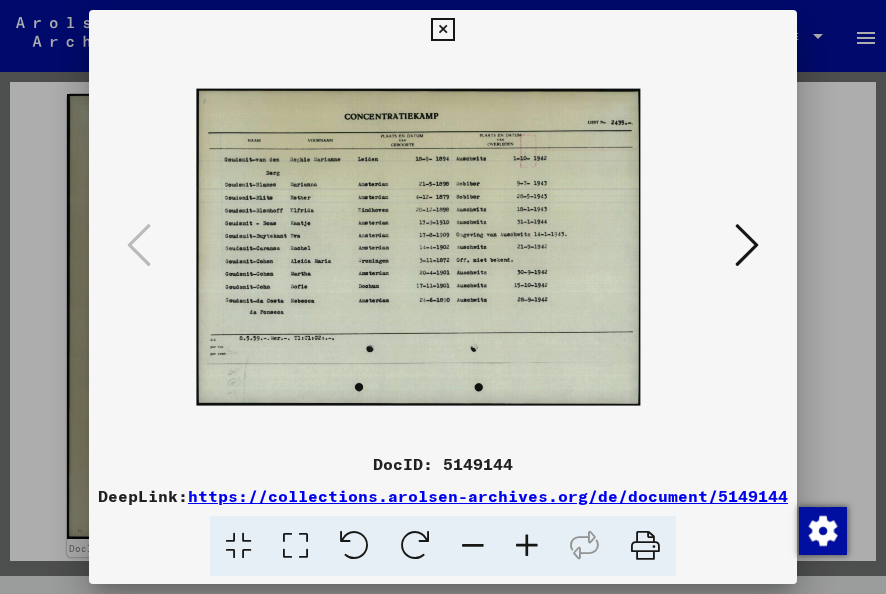 click at bounding box center (442, 30) 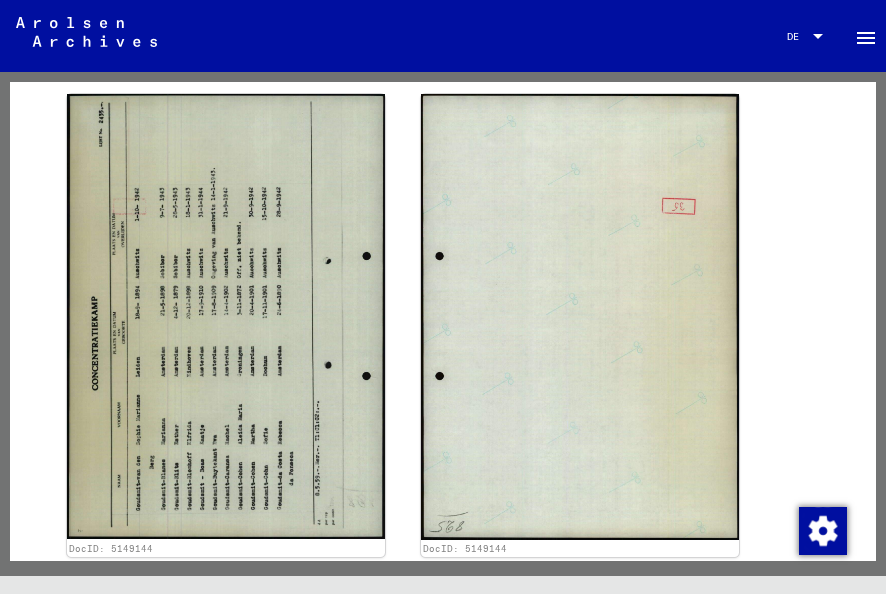 scroll, scrollTop: 0, scrollLeft: 0, axis: both 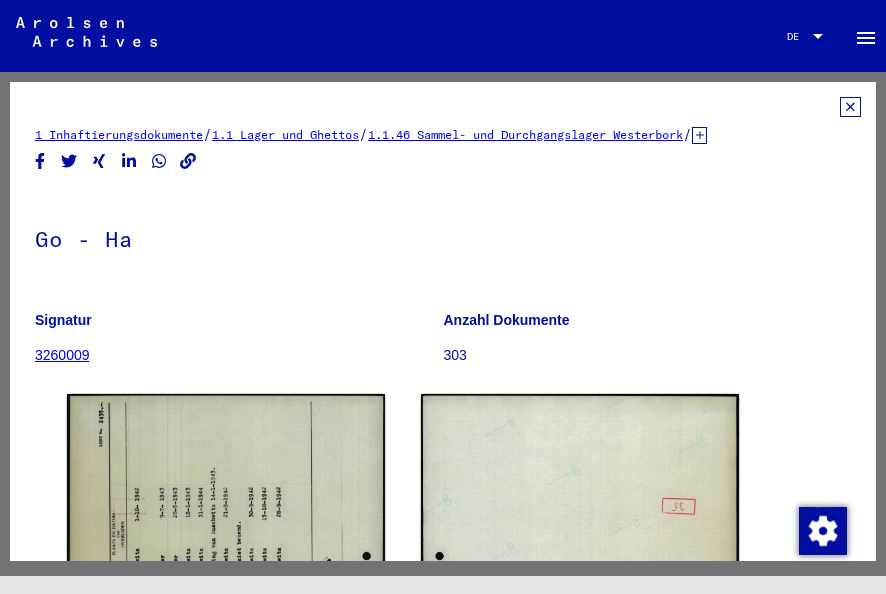 click 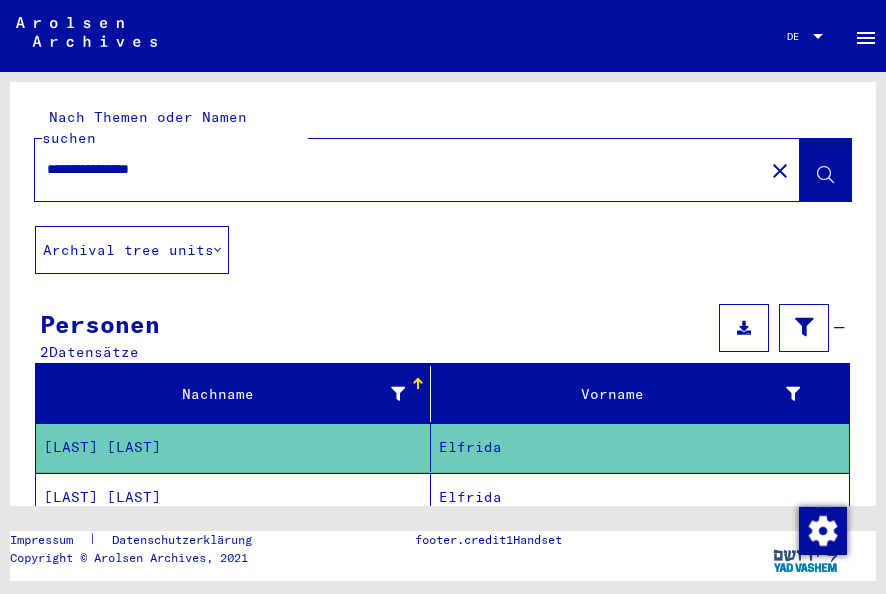 click on "[LAST] [LAST]" 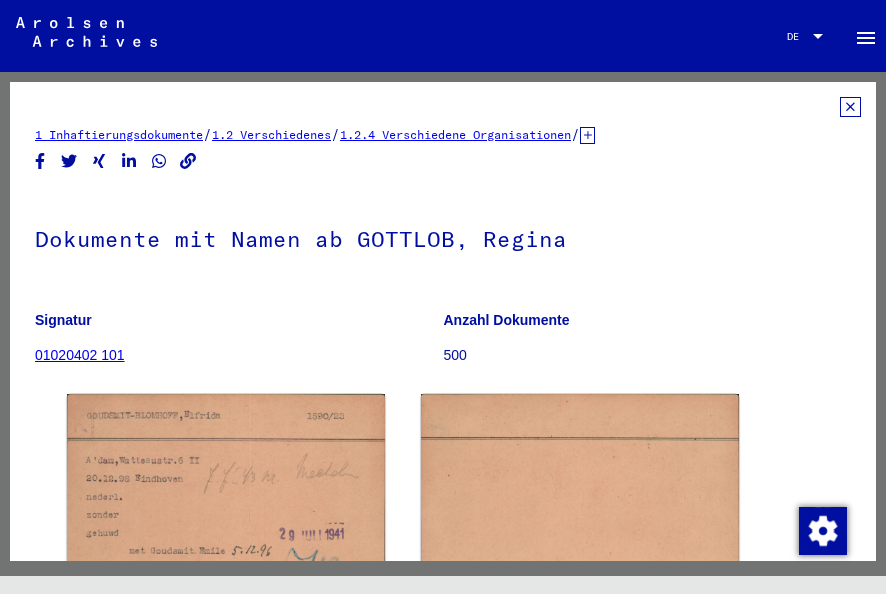 scroll, scrollTop: 0, scrollLeft: 0, axis: both 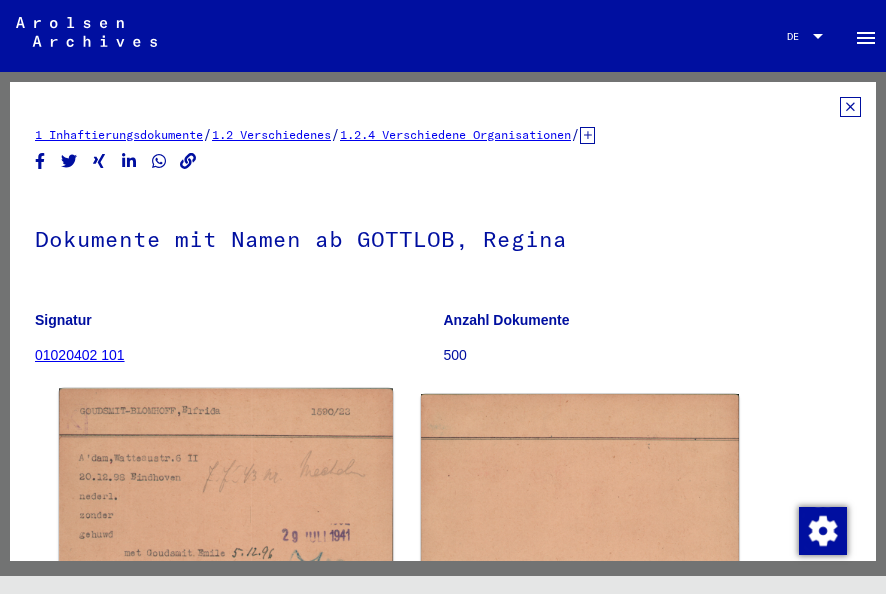 click 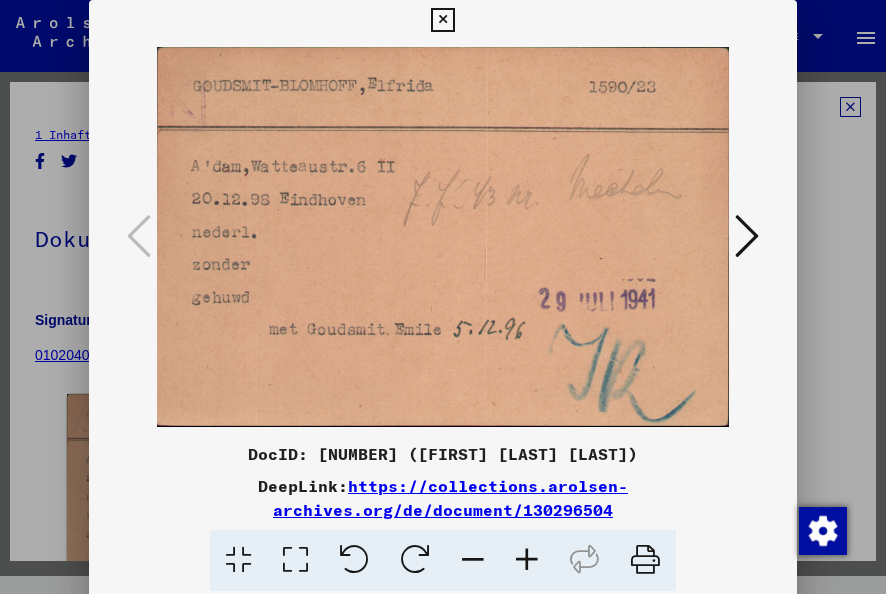 click at bounding box center (442, 20) 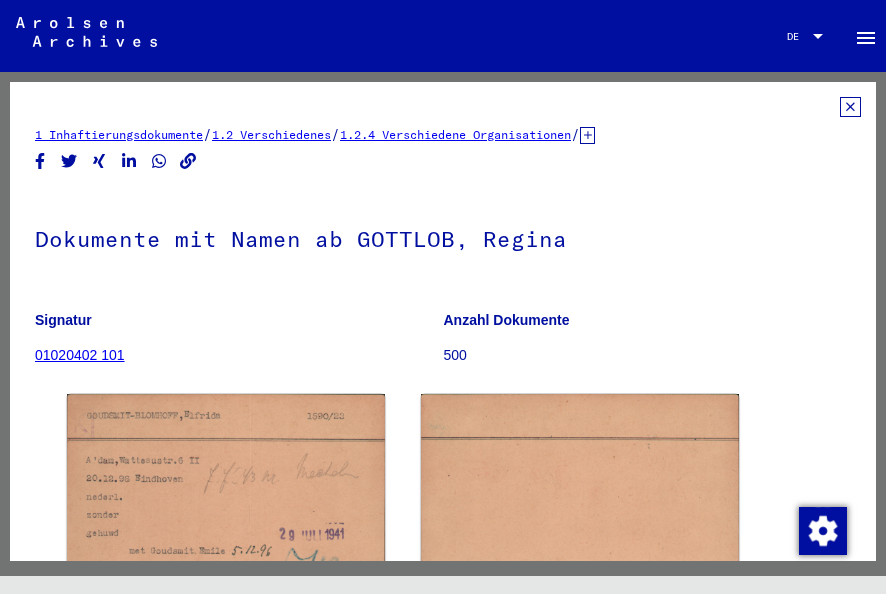 click 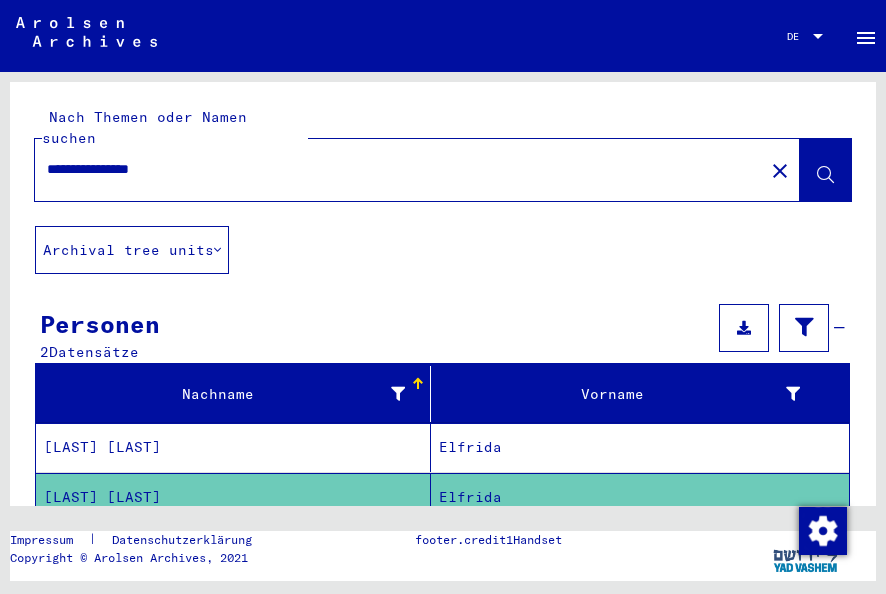 drag, startPoint x: 273, startPoint y: 156, endPoint x: -4, endPoint y: 34, distance: 302.6764 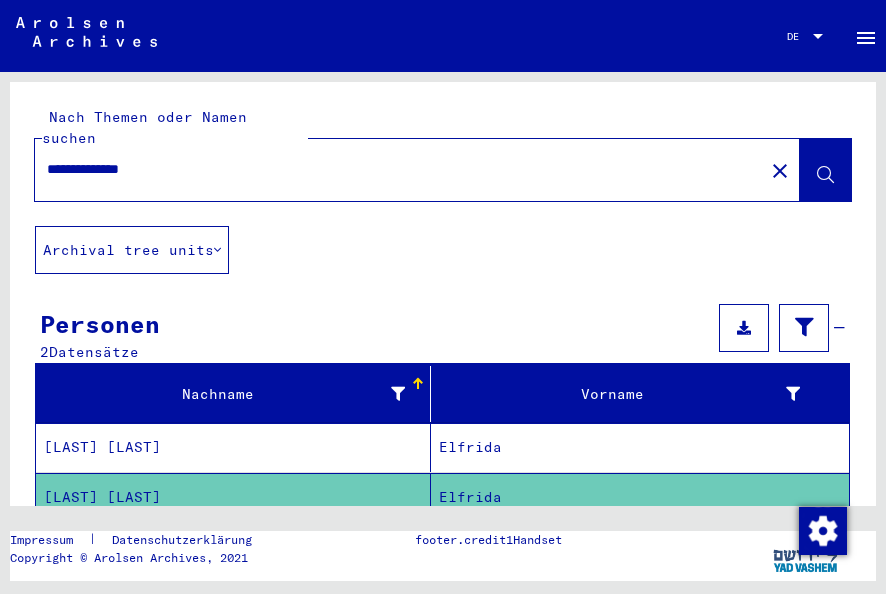 type on "**********" 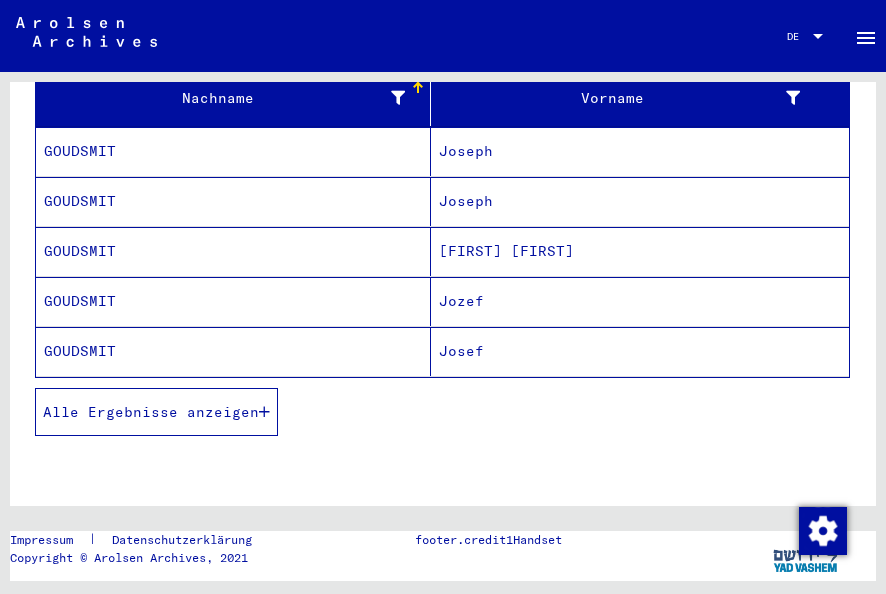scroll, scrollTop: 300, scrollLeft: 0, axis: vertical 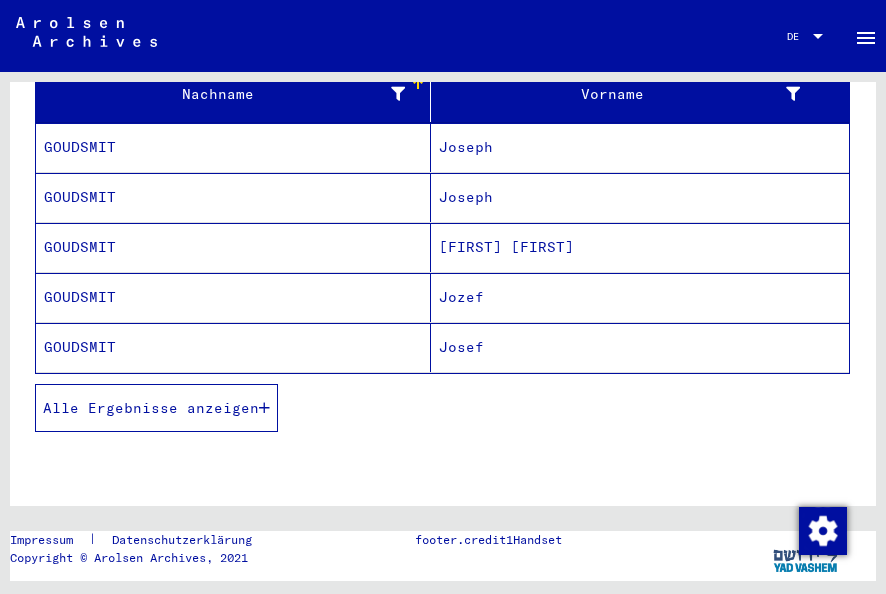 click on "GOUDSMIT" at bounding box center (233, 347) 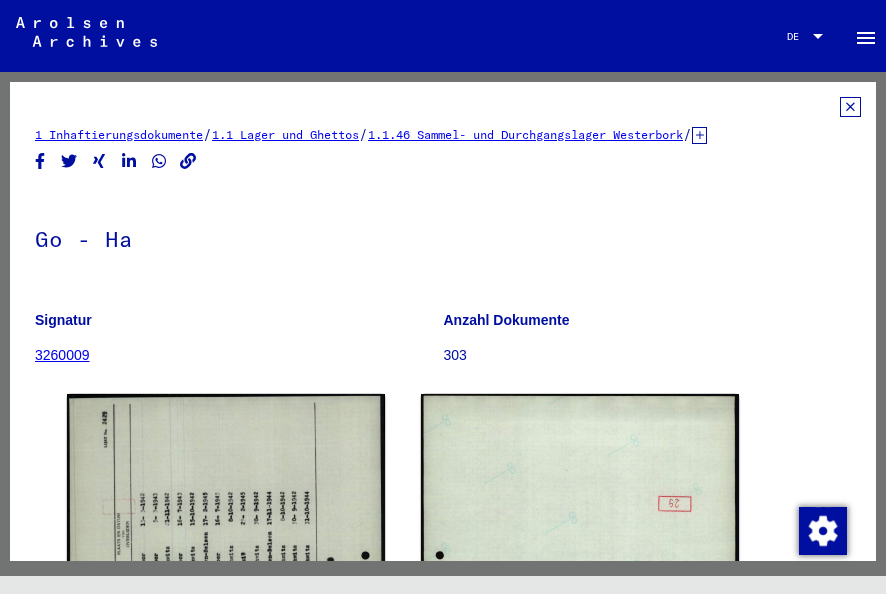 scroll, scrollTop: 0, scrollLeft: 0, axis: both 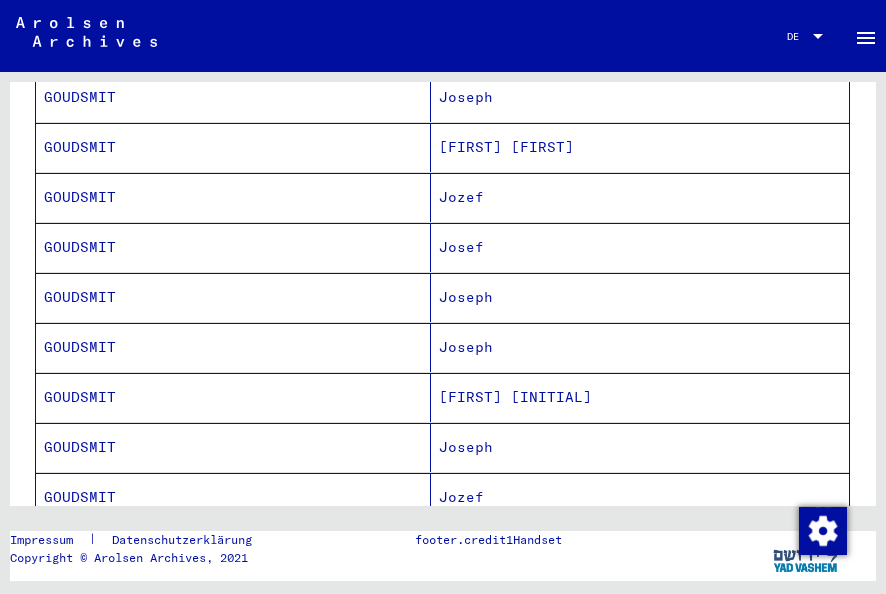 click on "GOUDSMIT" at bounding box center (233, 297) 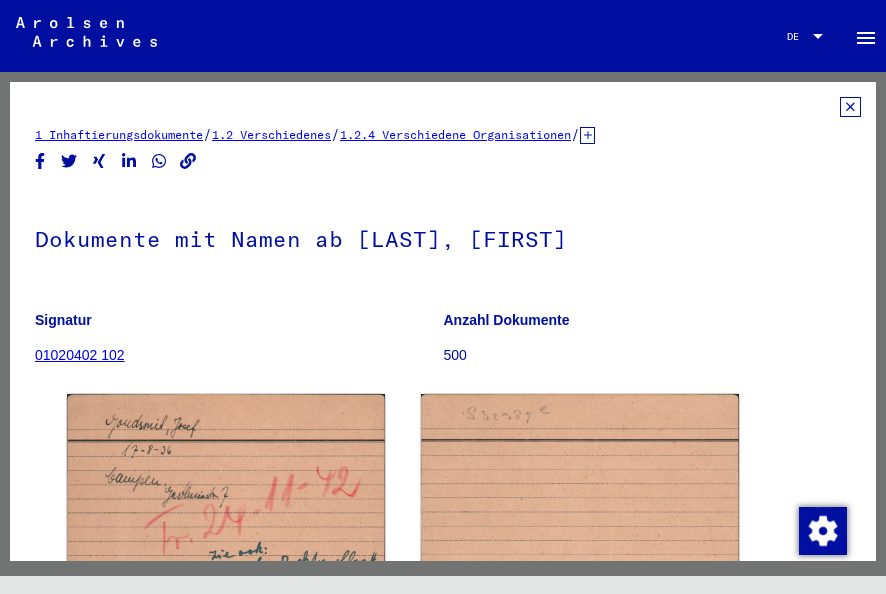 scroll, scrollTop: 0, scrollLeft: 0, axis: both 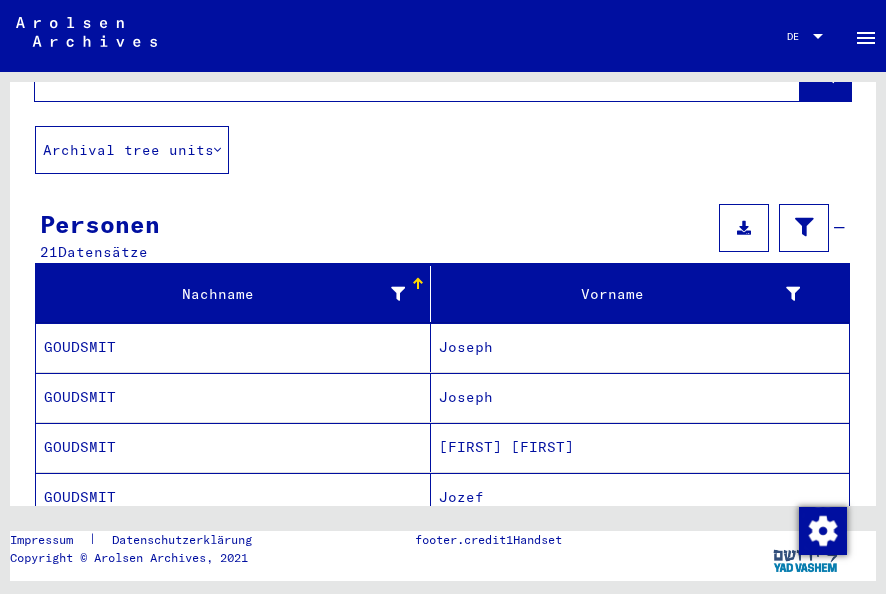 click on "Joseph" at bounding box center (640, 397) 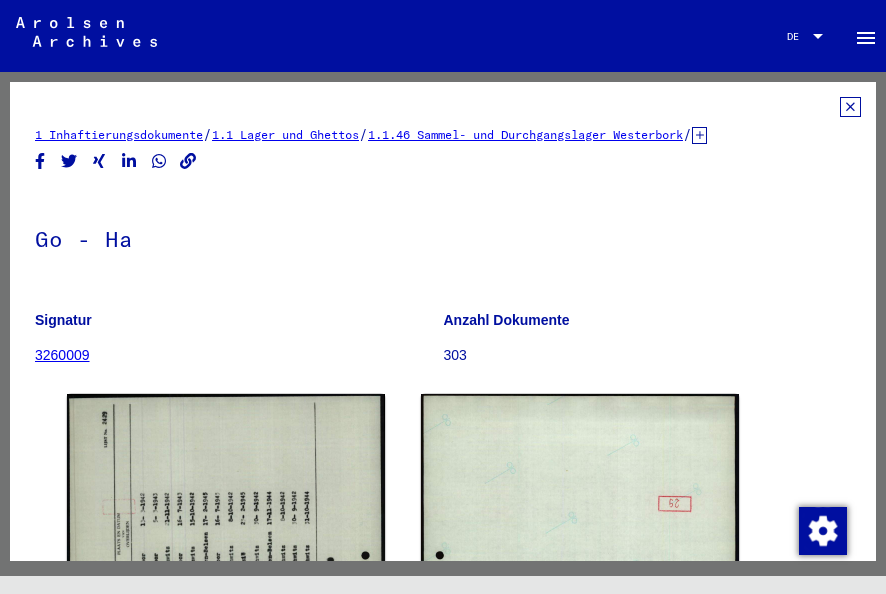 scroll, scrollTop: 0, scrollLeft: 0, axis: both 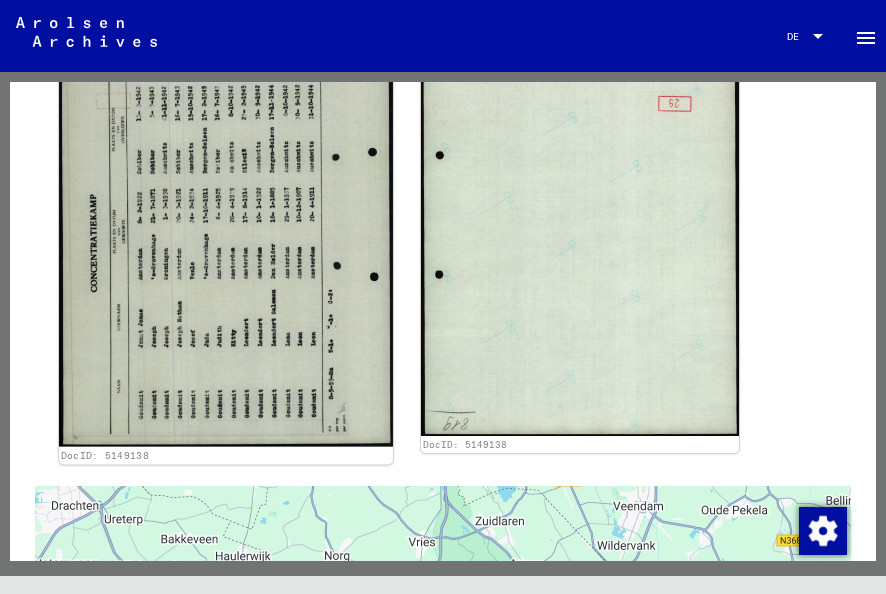 click 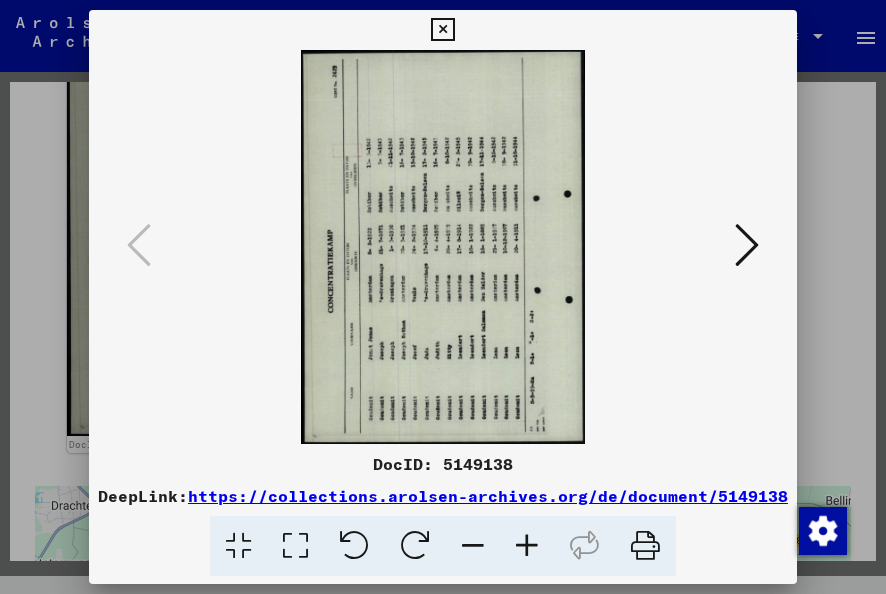click at bounding box center [415, 546] 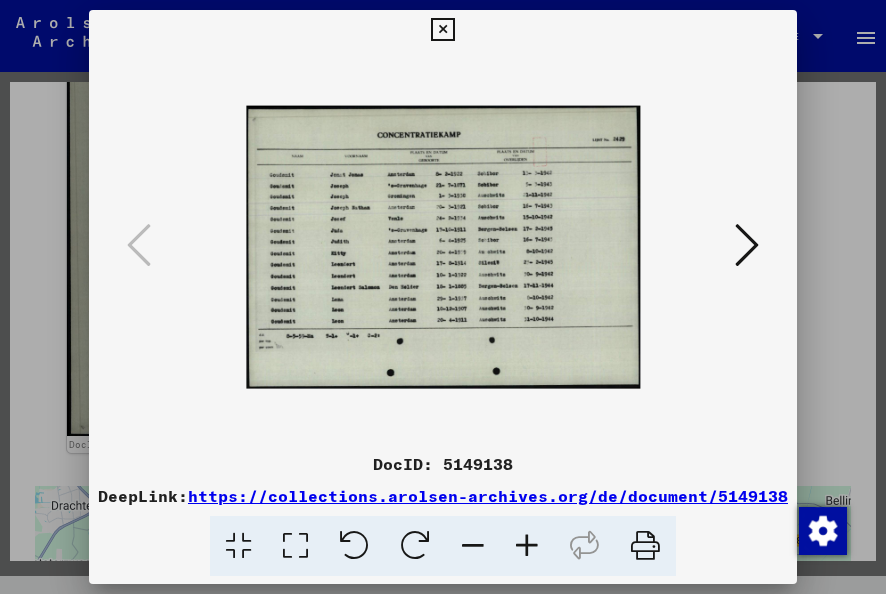 drag, startPoint x: 440, startPoint y: 184, endPoint x: 339, endPoint y: 382, distance: 222.27235 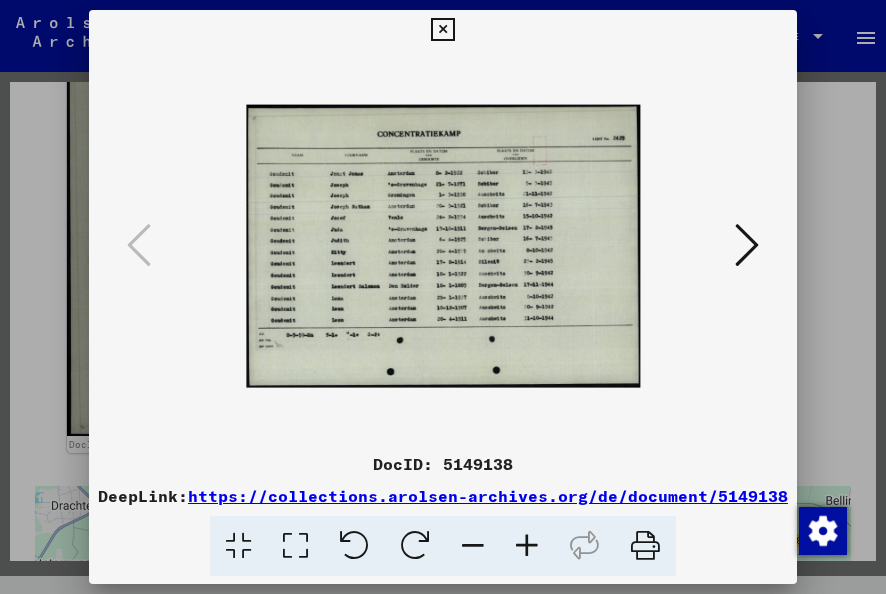 click at bounding box center [442, 30] 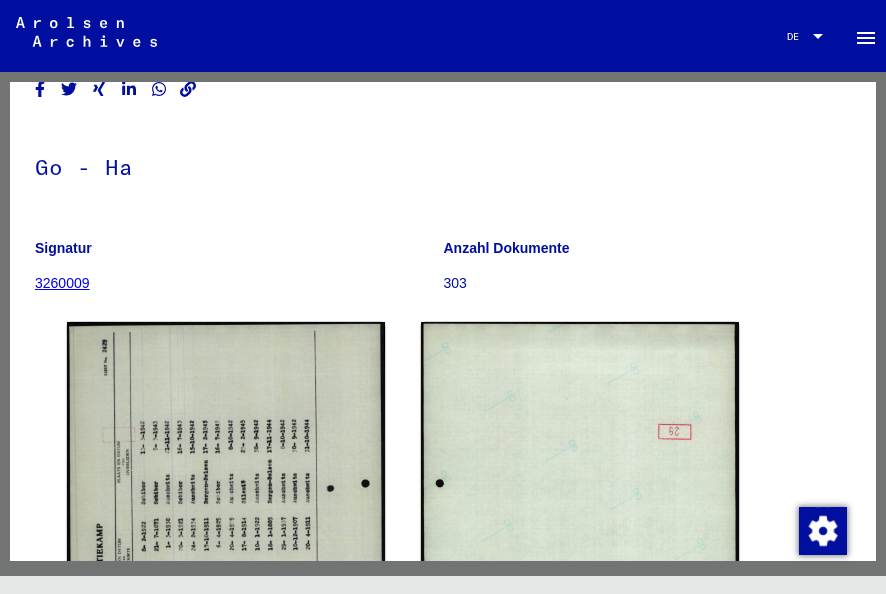 scroll, scrollTop: 0, scrollLeft: 0, axis: both 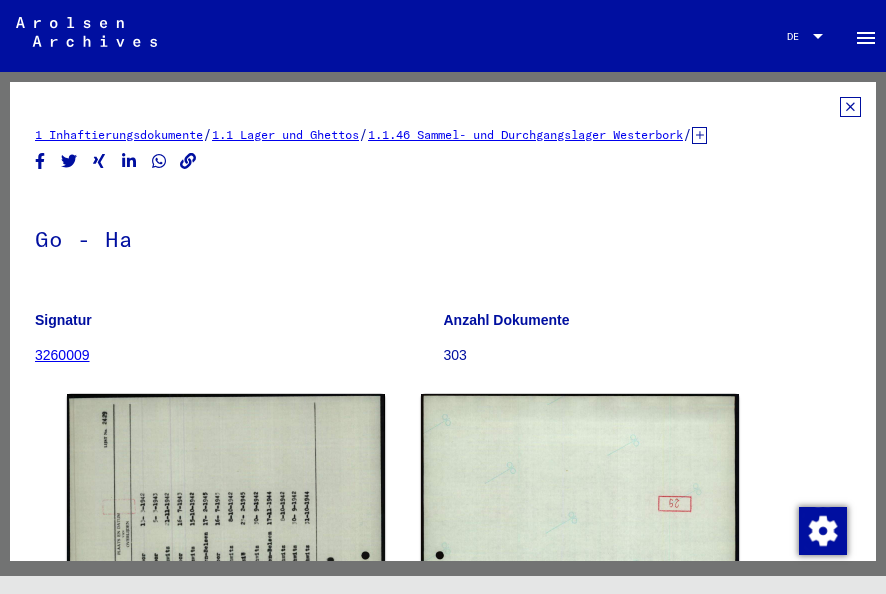 click 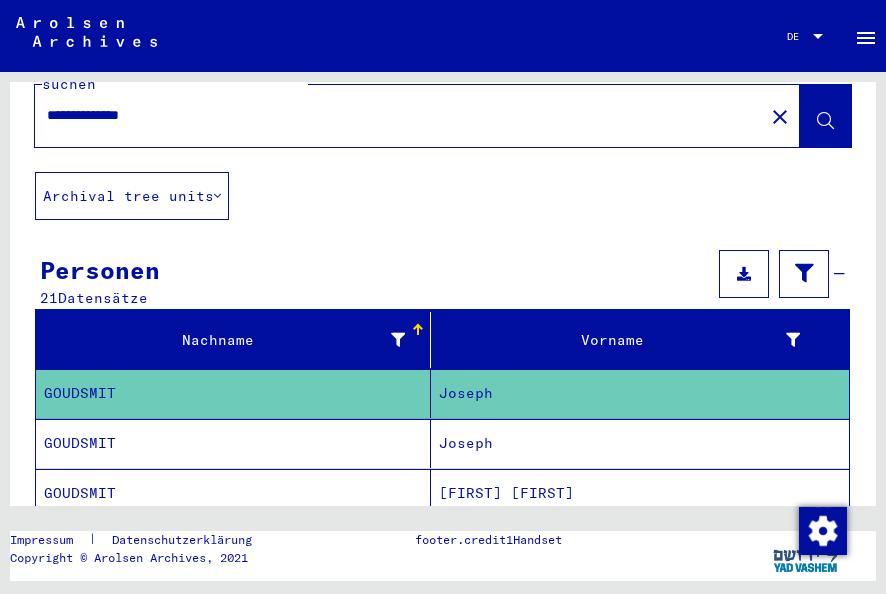 scroll, scrollTop: 100, scrollLeft: 0, axis: vertical 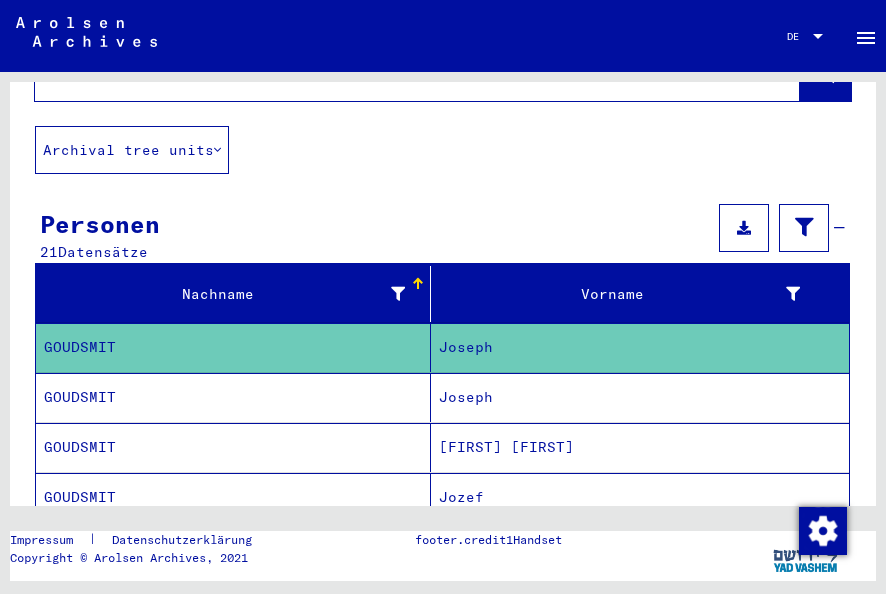 click on "GOUDSMIT" 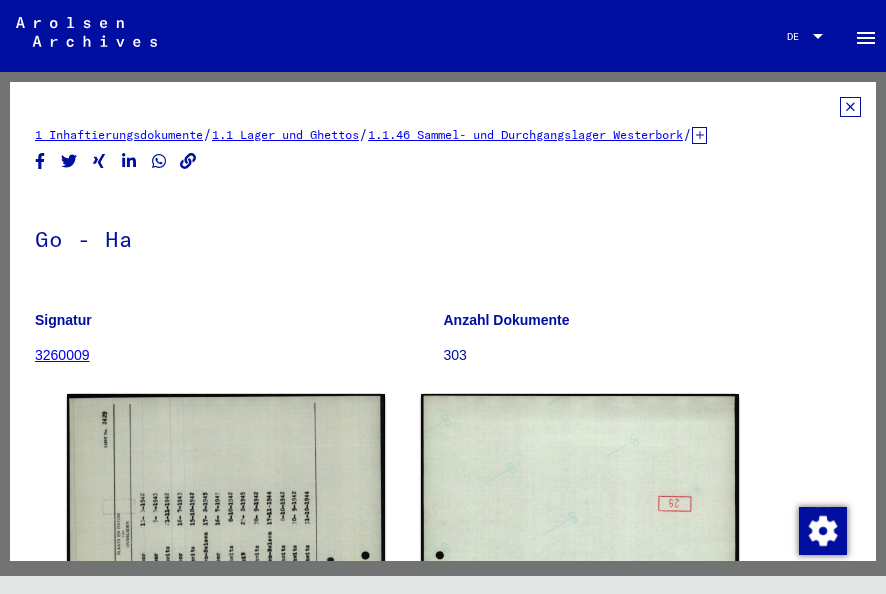 scroll, scrollTop: 0, scrollLeft: 0, axis: both 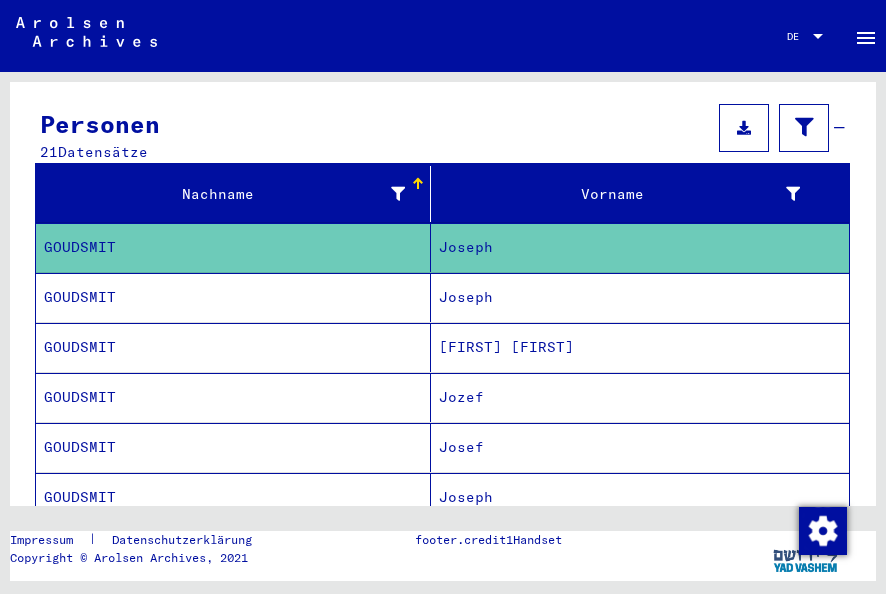 click on "GOUDSMIT" at bounding box center [233, 347] 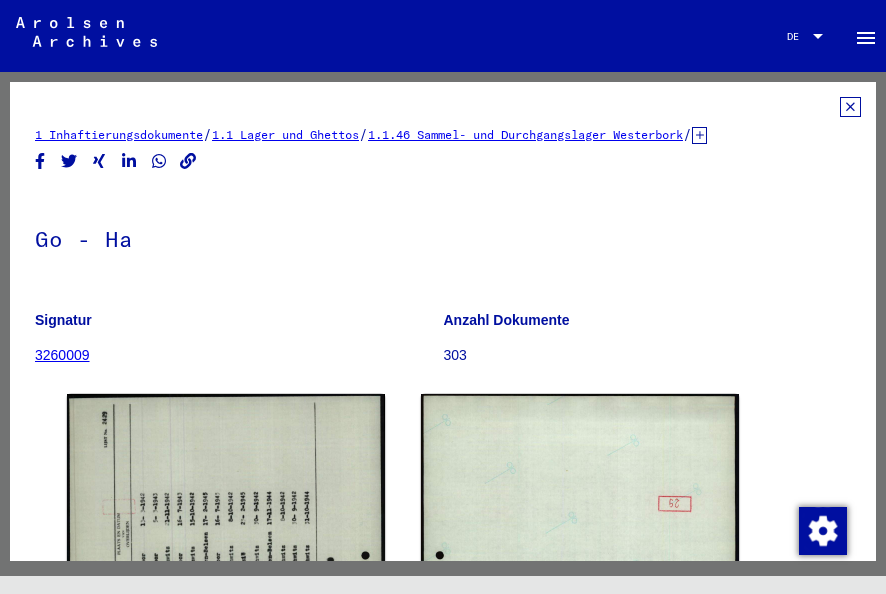 scroll, scrollTop: 0, scrollLeft: 0, axis: both 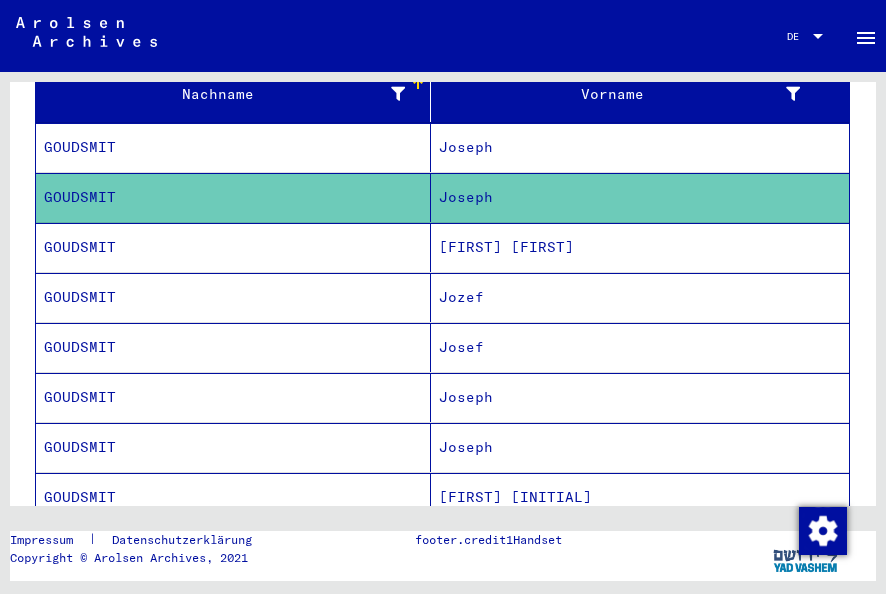 click on "GOUDSMIT" at bounding box center [233, 347] 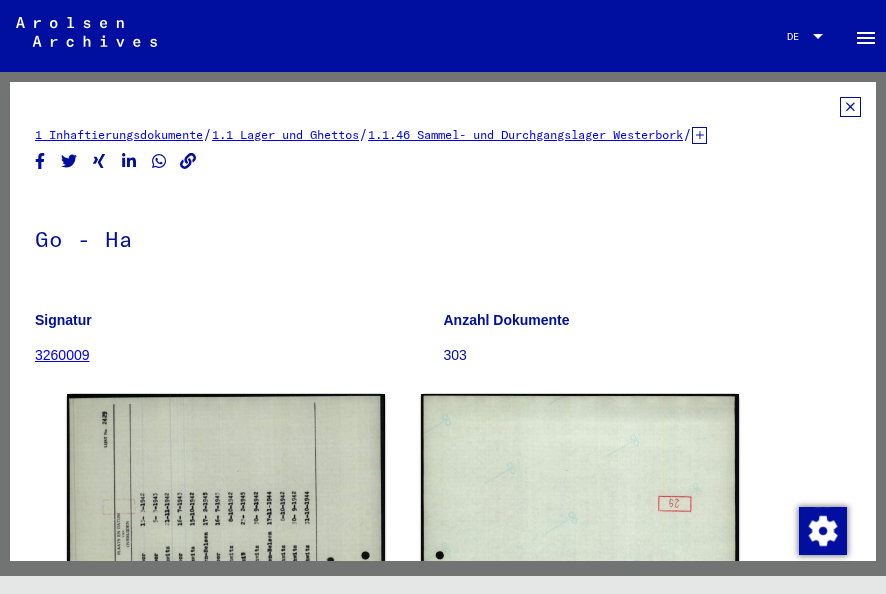 scroll, scrollTop: 0, scrollLeft: 0, axis: both 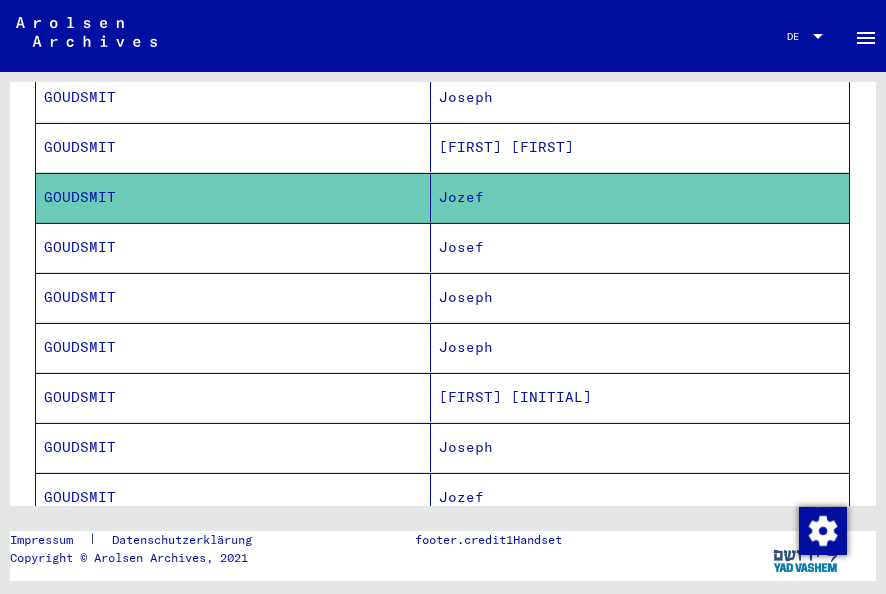 click on "Josef" at bounding box center [640, 297] 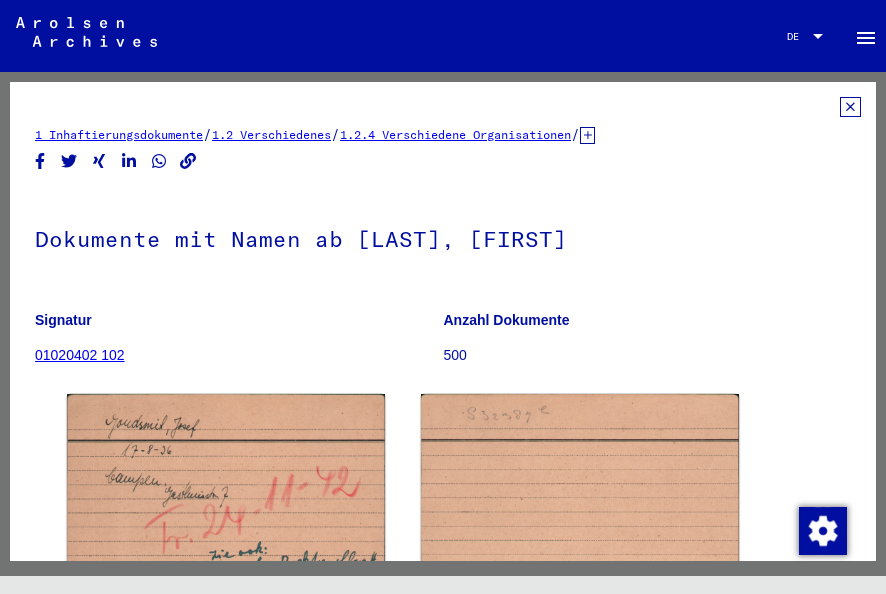 scroll, scrollTop: 0, scrollLeft: 0, axis: both 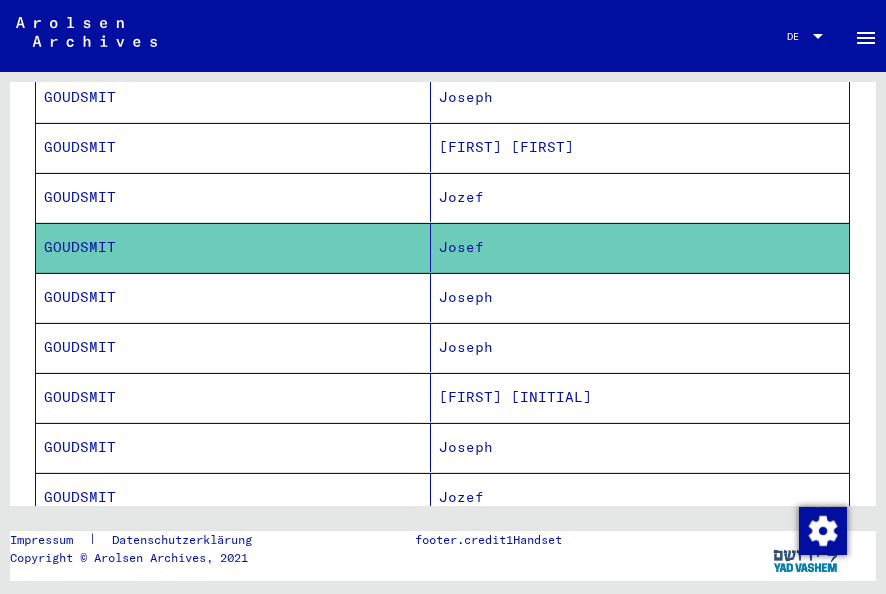 click on "GOUDSMIT" at bounding box center [233, 547] 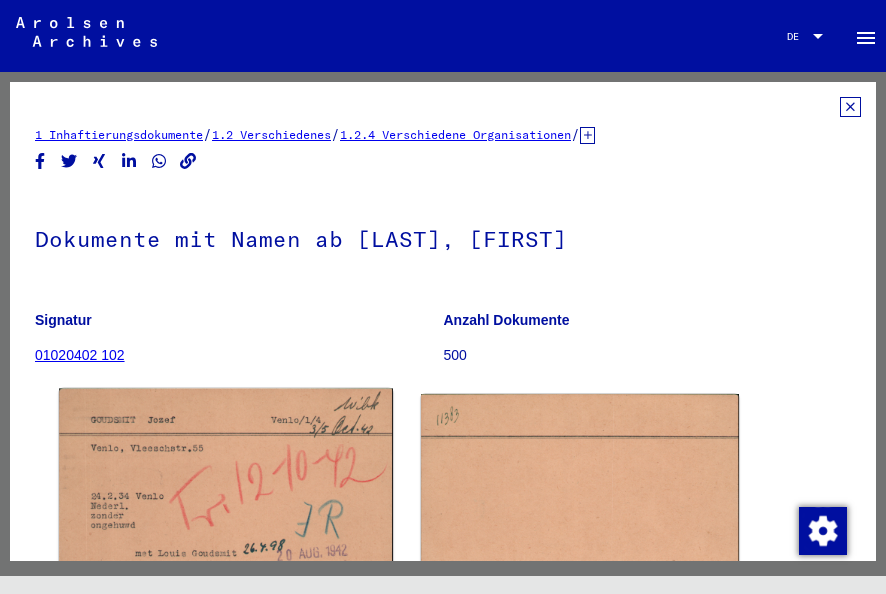 scroll, scrollTop: 0, scrollLeft: 0, axis: both 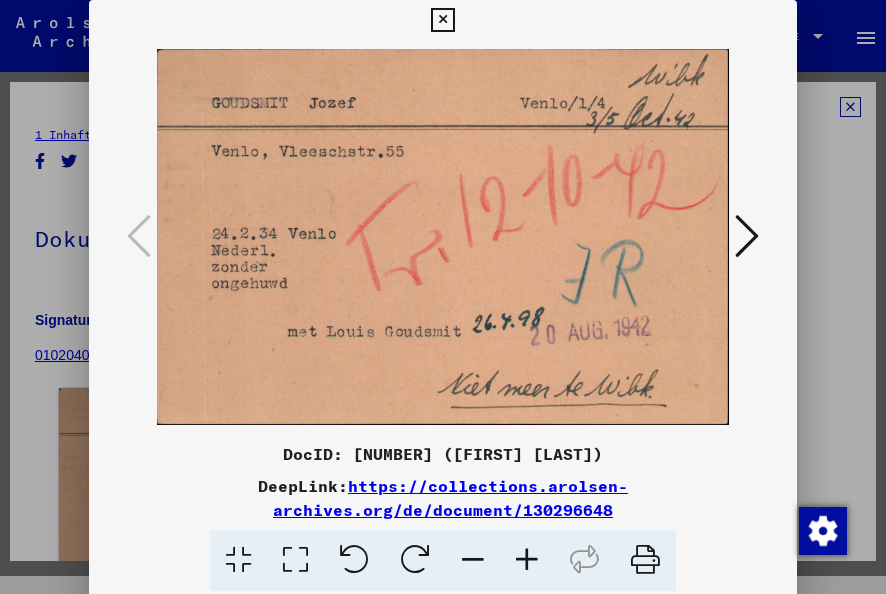click on "DocID: 130296648 ([FIRST] [LAST])  DeepLink:  https://collections.arolsen-archives.org/de/document/130296648" at bounding box center (443, 295) 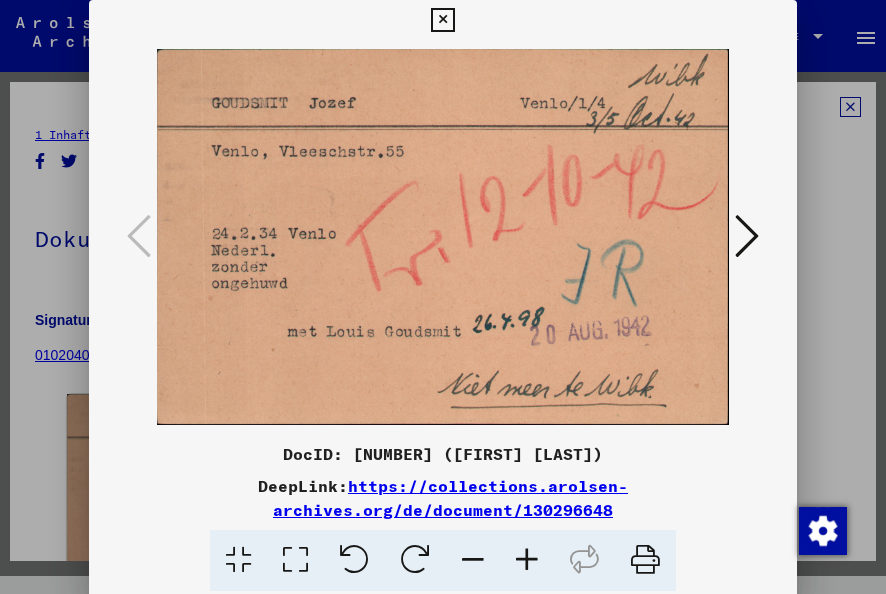 click at bounding box center (442, 20) 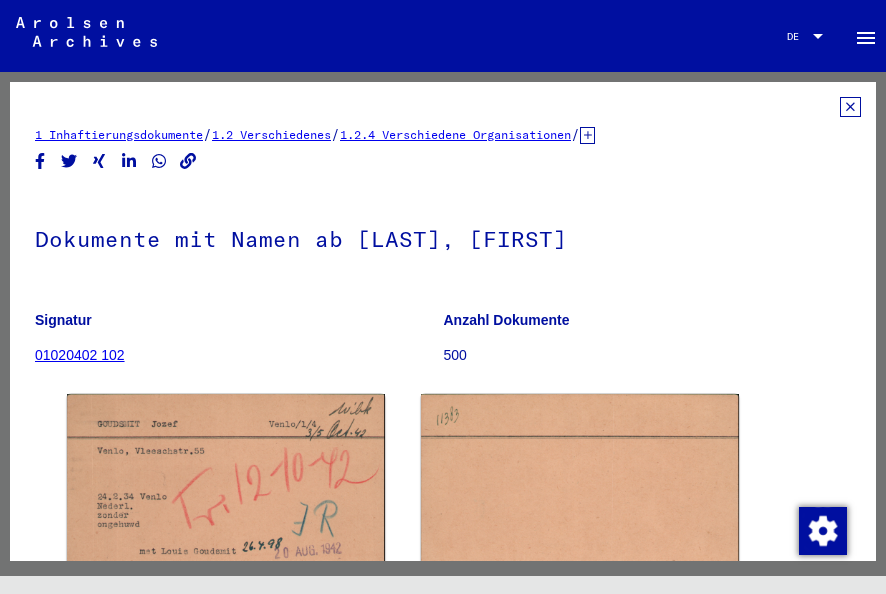 click 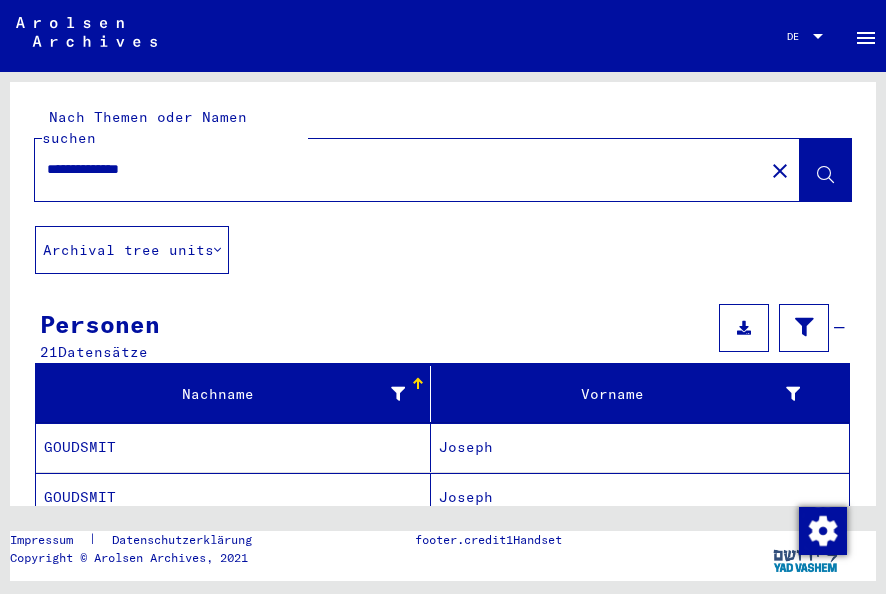 drag, startPoint x: 190, startPoint y: 137, endPoint x: -4, endPoint y: 120, distance: 194.74342 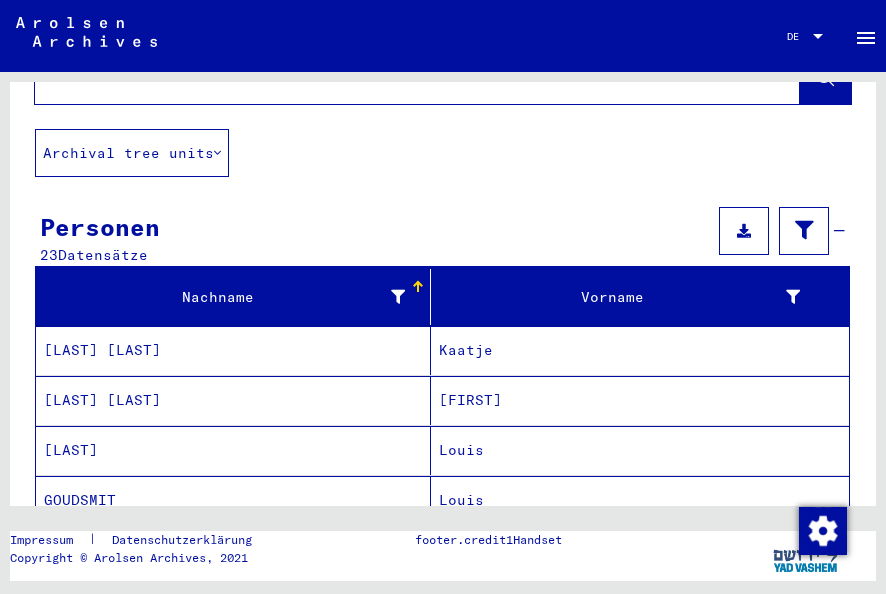 scroll, scrollTop: 200, scrollLeft: 0, axis: vertical 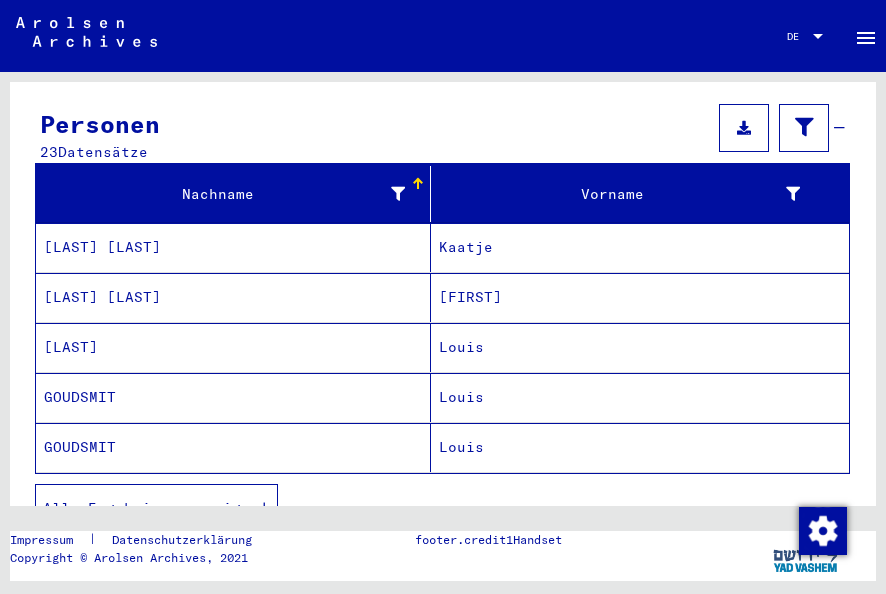 click on "GOUDSMIT" at bounding box center [233, 447] 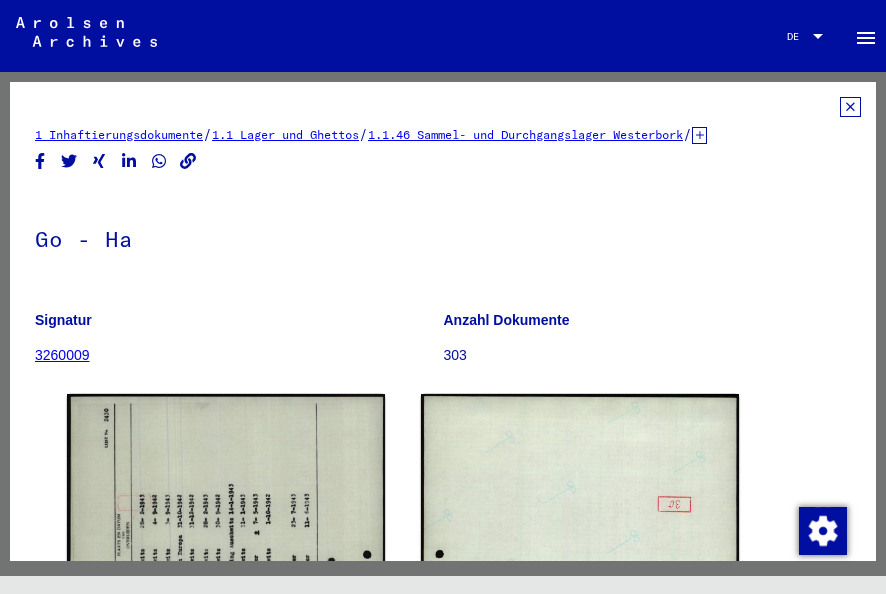 scroll, scrollTop: 0, scrollLeft: 0, axis: both 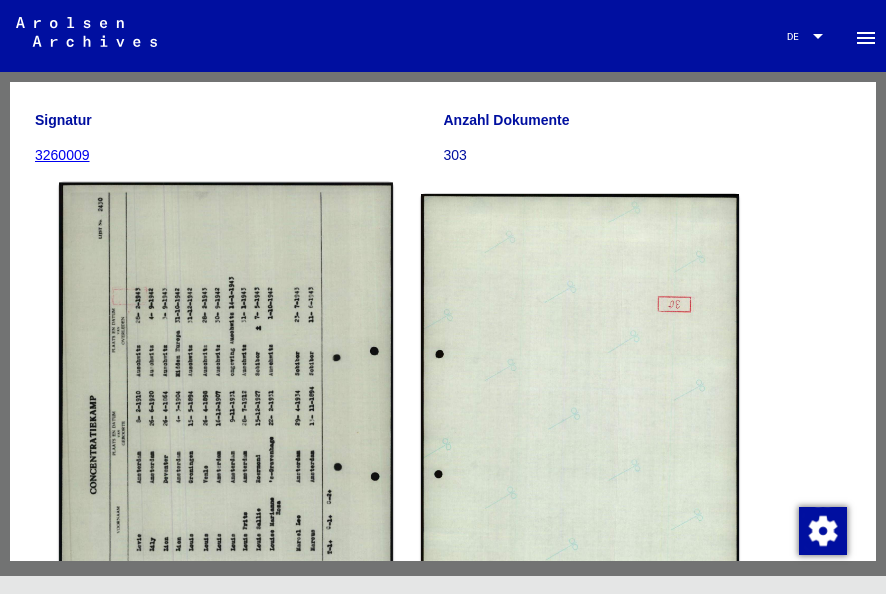 click 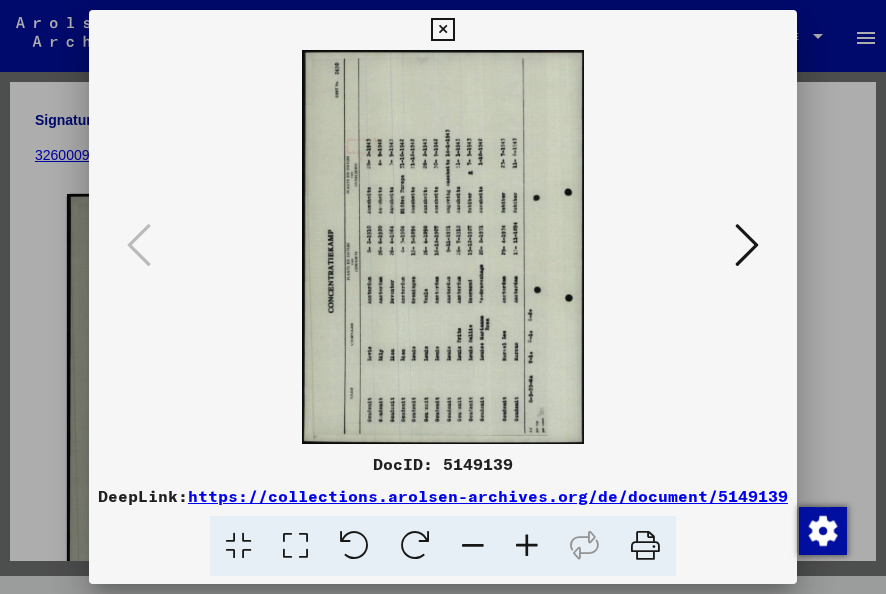 click at bounding box center [442, 30] 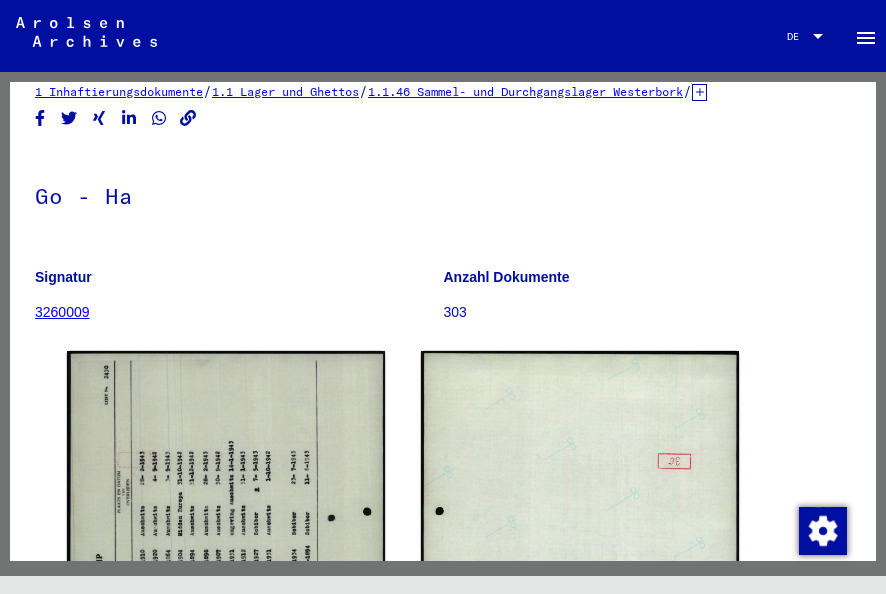 scroll, scrollTop: 0, scrollLeft: 0, axis: both 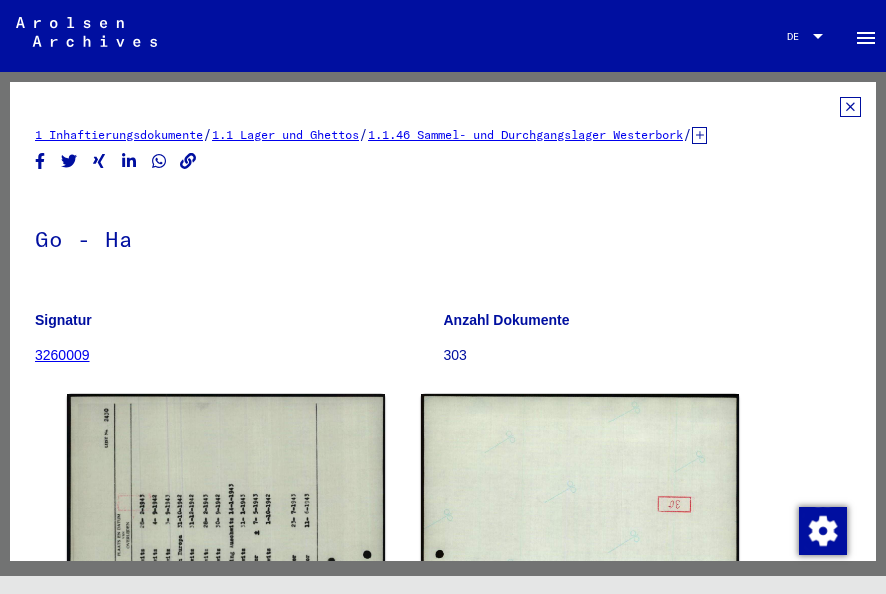 click 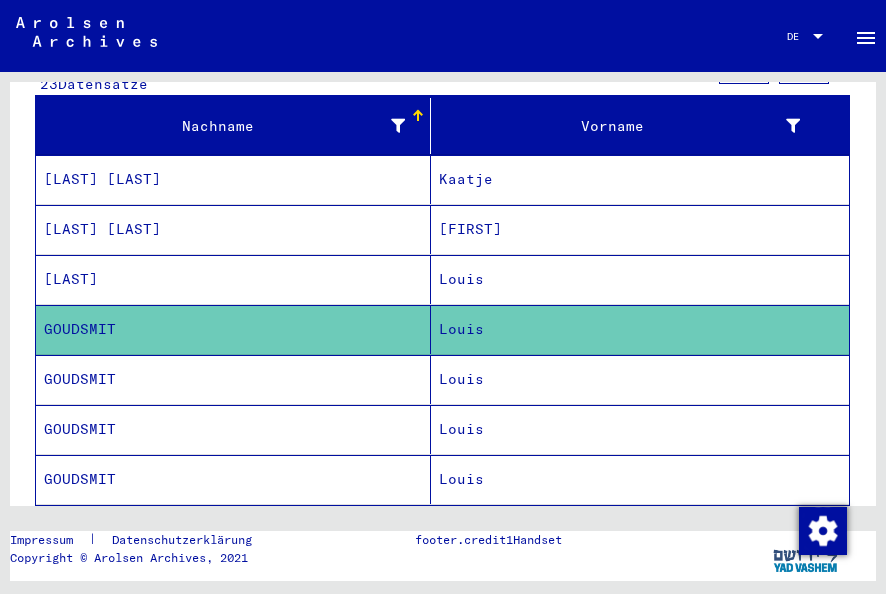 scroll, scrollTop: 300, scrollLeft: 0, axis: vertical 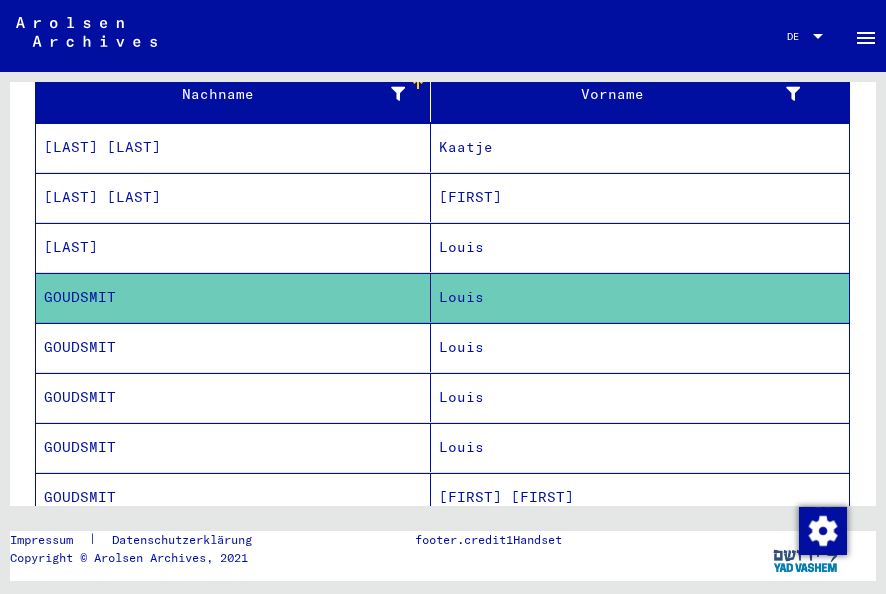 click on "GOUDSMIT" at bounding box center (233, 397) 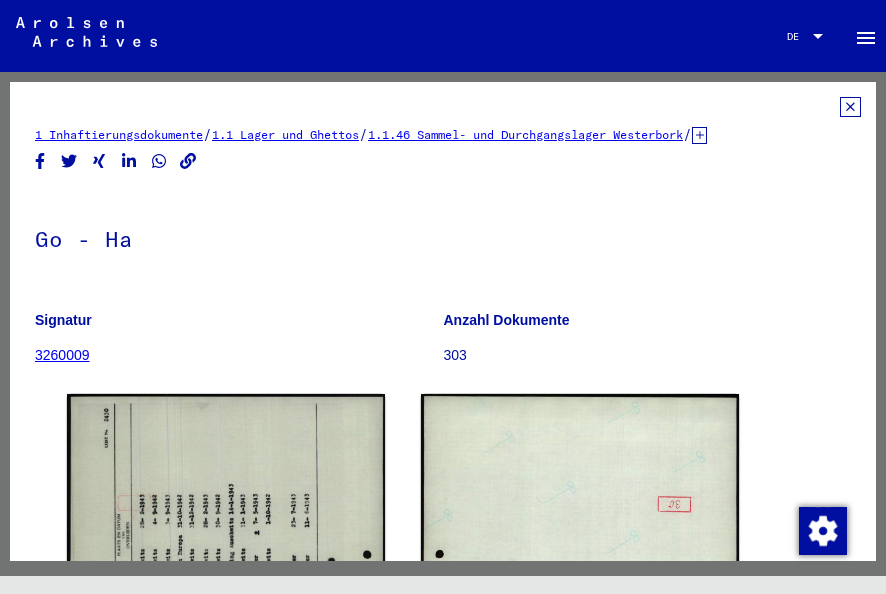 scroll, scrollTop: 0, scrollLeft: 0, axis: both 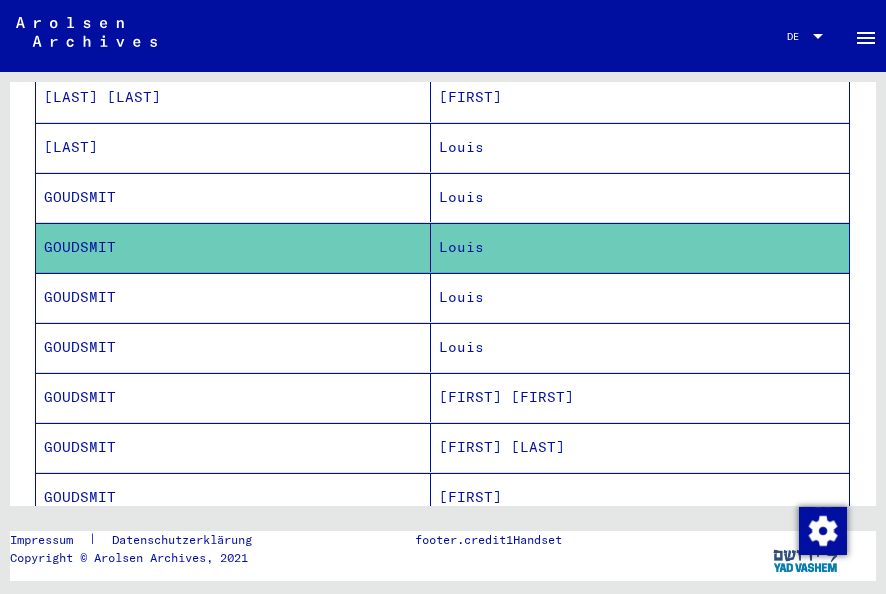 click on "GOUDSMIT" at bounding box center (233, 347) 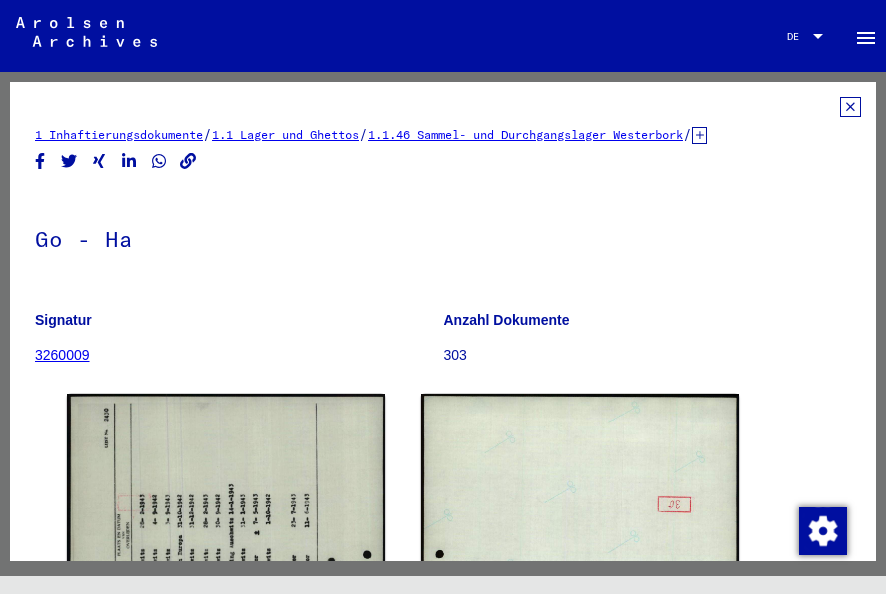 scroll, scrollTop: 0, scrollLeft: 0, axis: both 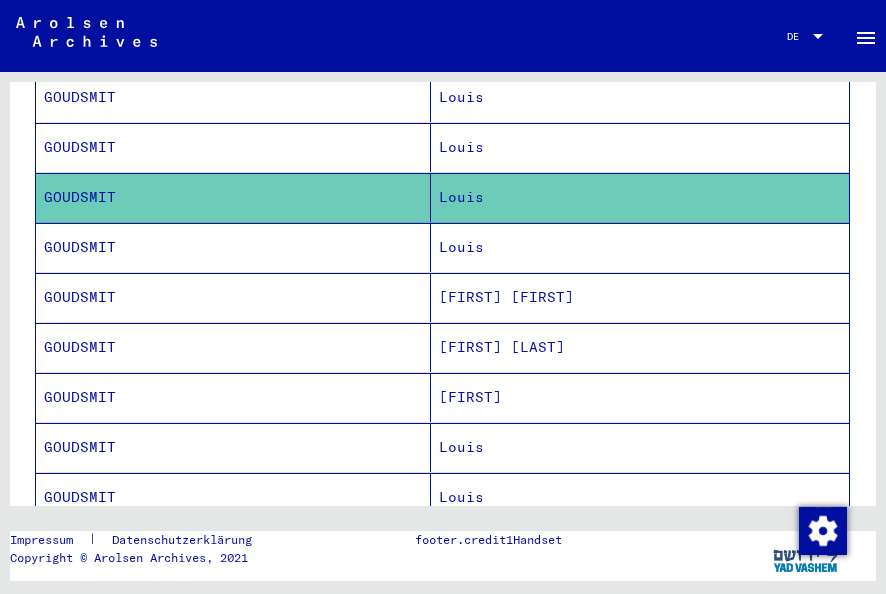 click on "GOUDSMIT" at bounding box center (233, 297) 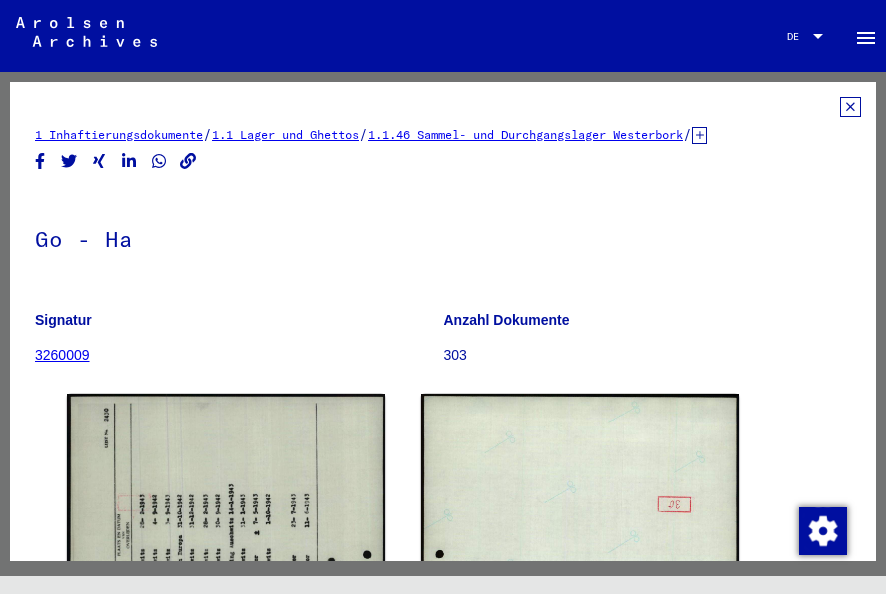 scroll, scrollTop: 0, scrollLeft: 0, axis: both 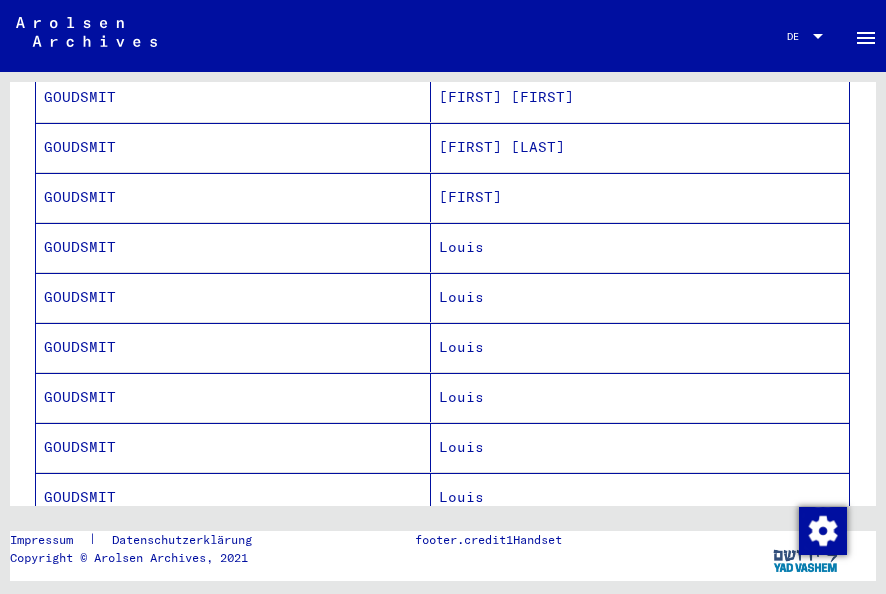 click on "GOUDSMIT" at bounding box center [233, 297] 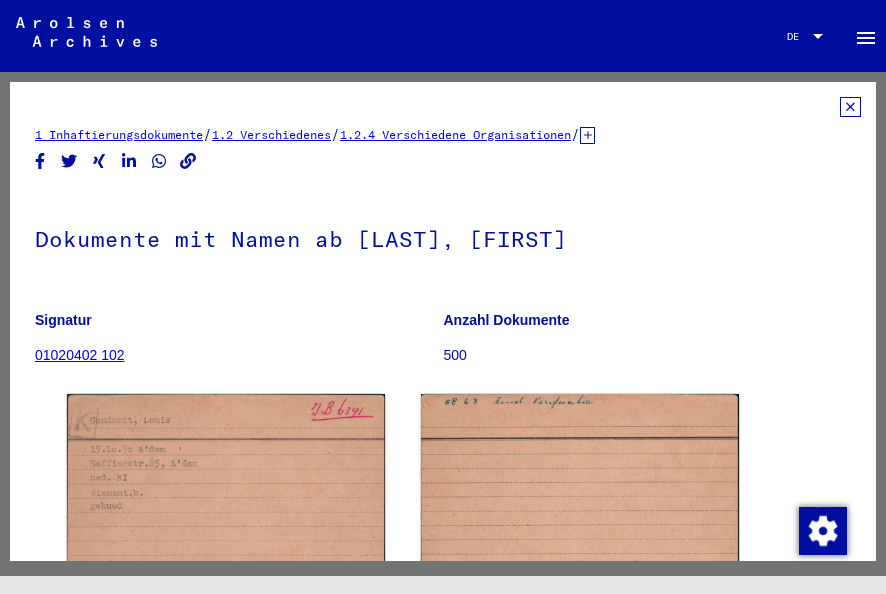 scroll, scrollTop: 0, scrollLeft: 0, axis: both 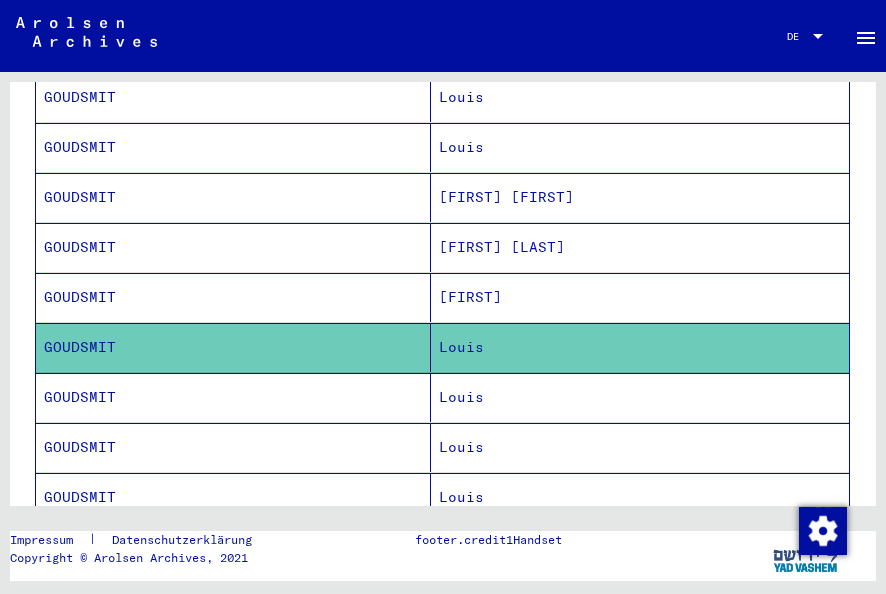 click on "GOUDSMIT" at bounding box center (233, 447) 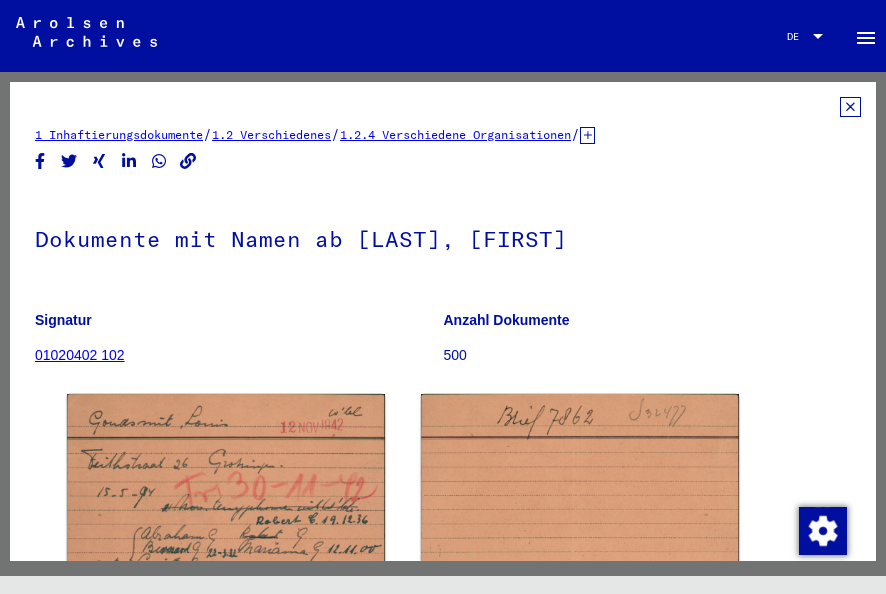 scroll, scrollTop: 0, scrollLeft: 0, axis: both 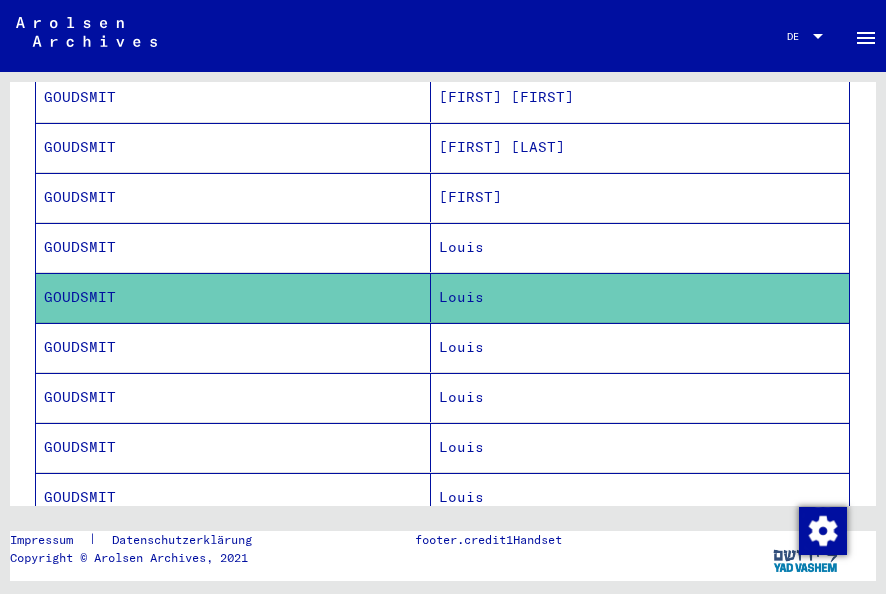 click on "GOUDSMIT" at bounding box center [233, 397] 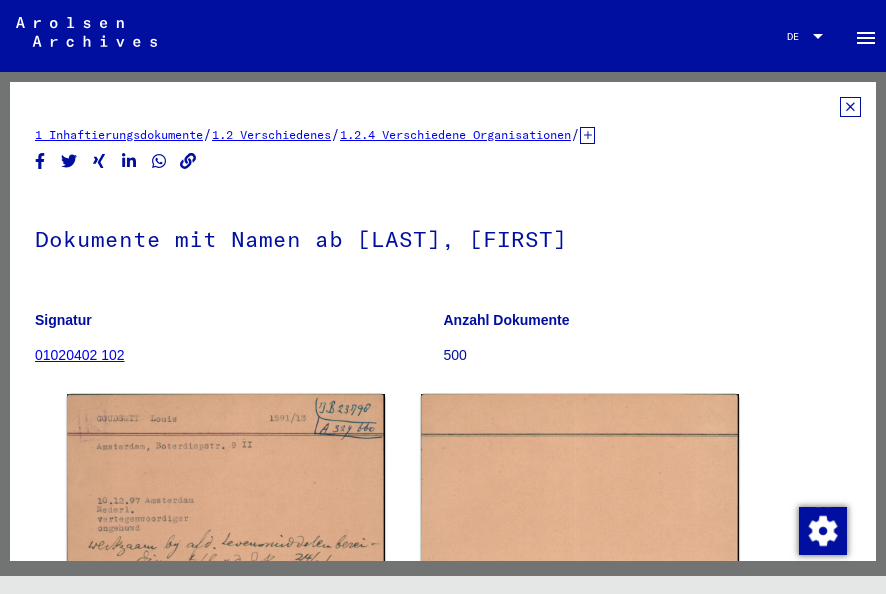 scroll, scrollTop: 0, scrollLeft: 0, axis: both 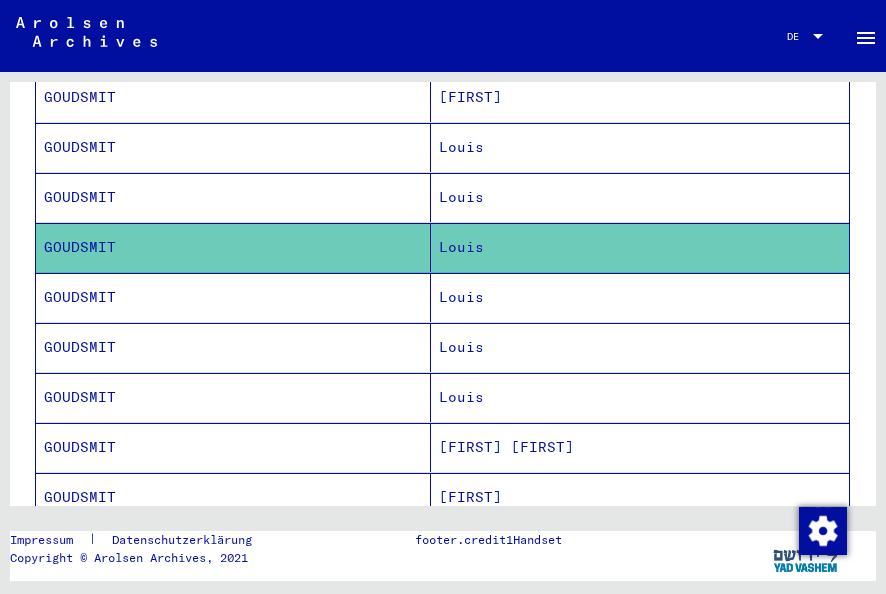 click on "GOUDSMIT" at bounding box center (233, 347) 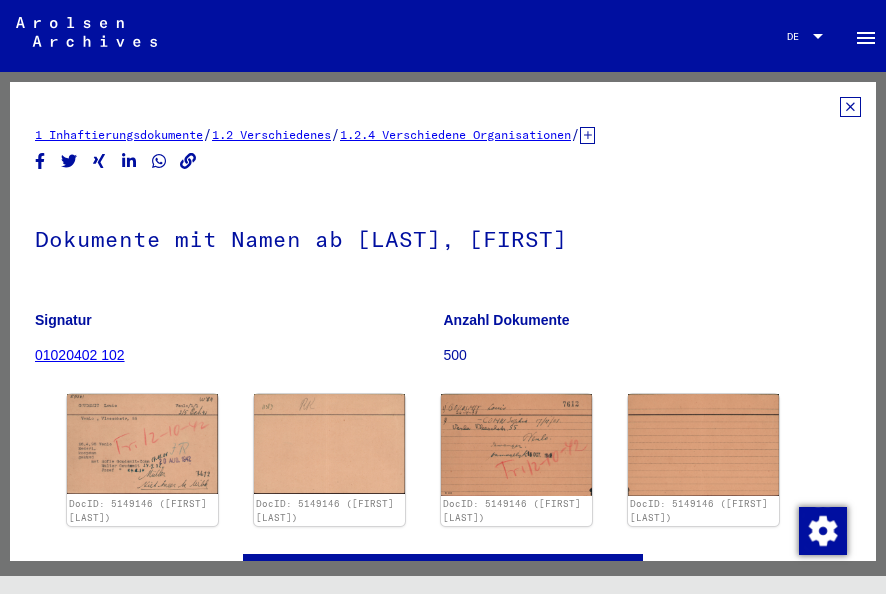 scroll, scrollTop: 0, scrollLeft: 0, axis: both 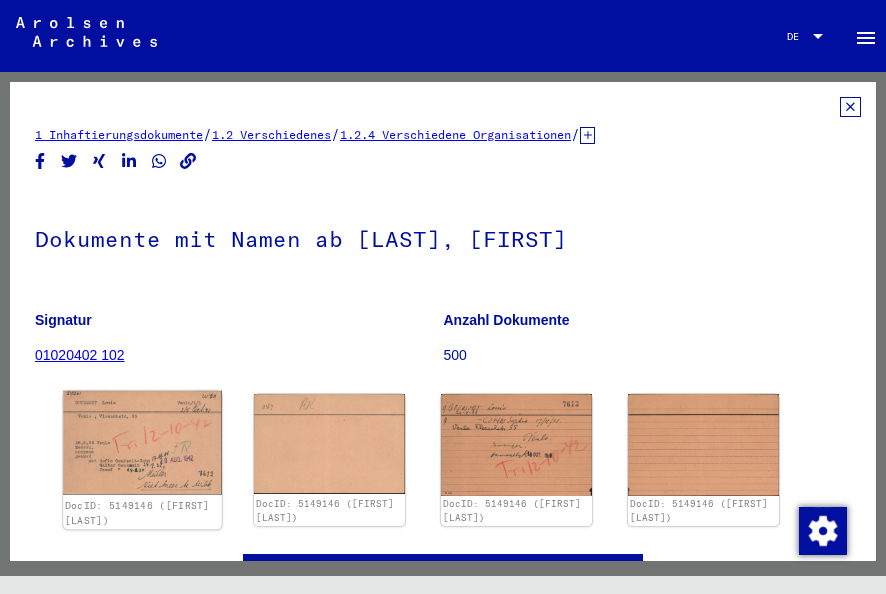 click 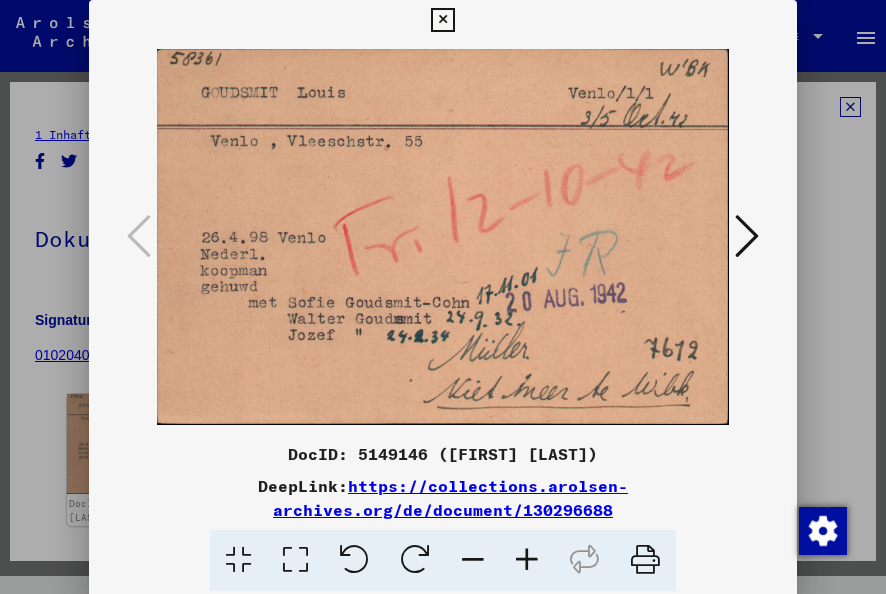 click at bounding box center [747, 236] 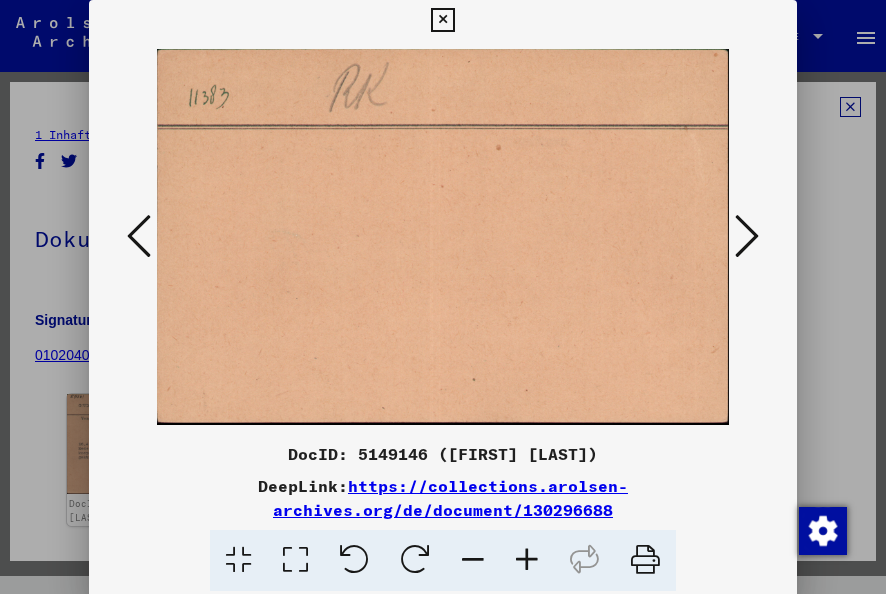 click at bounding box center (747, 236) 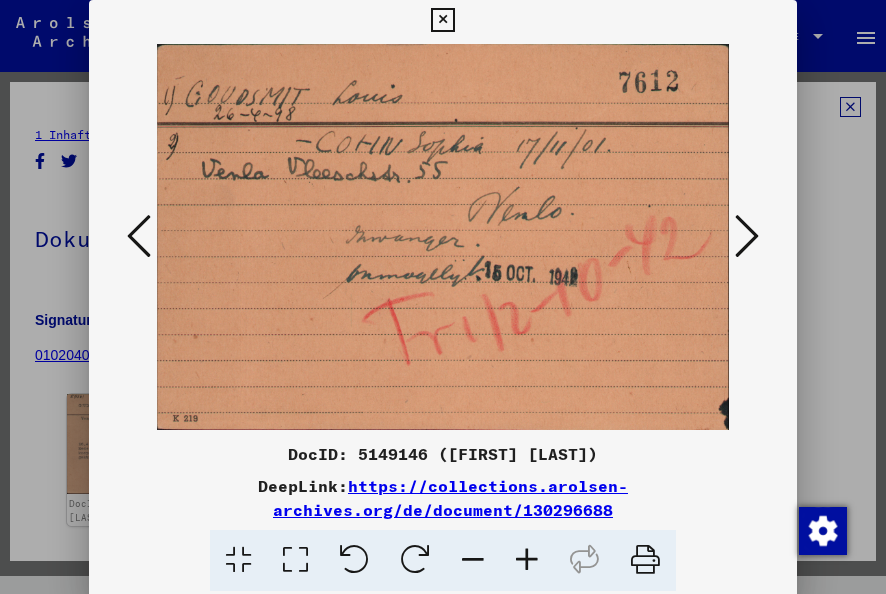 click at bounding box center (747, 236) 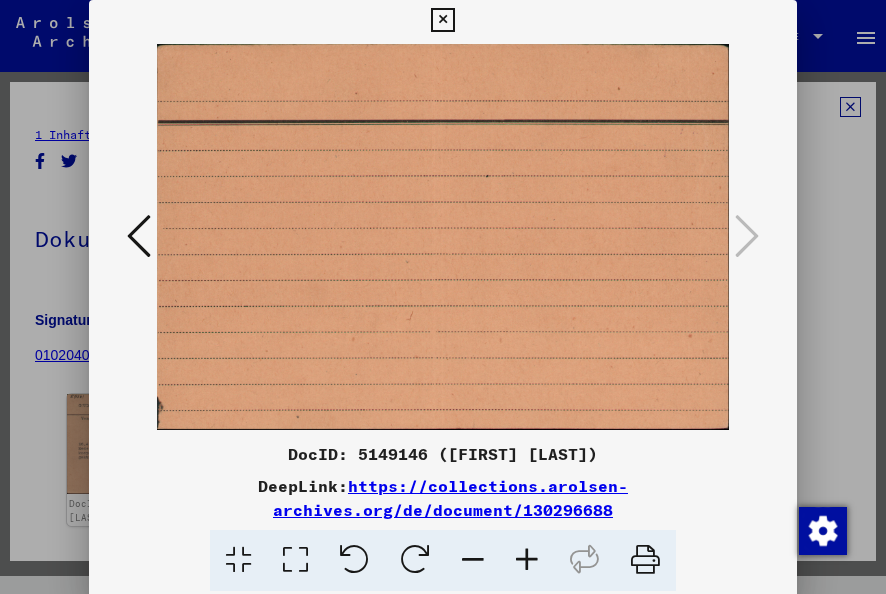 click at bounding box center [442, 20] 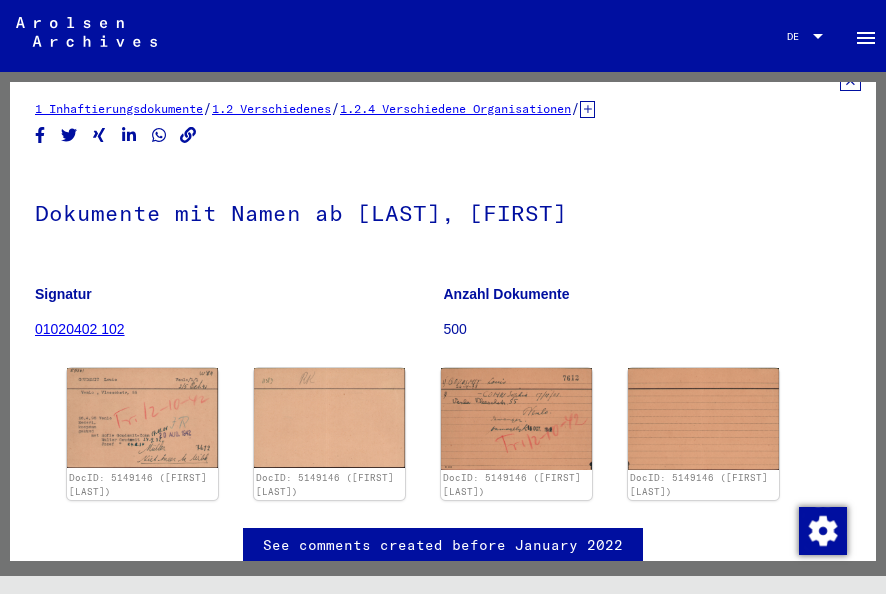 scroll, scrollTop: 0, scrollLeft: 0, axis: both 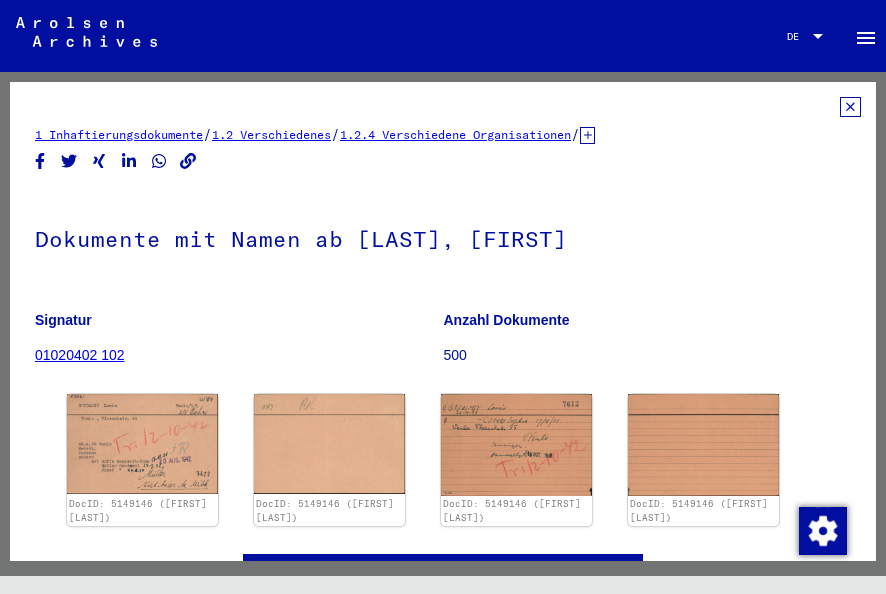 click 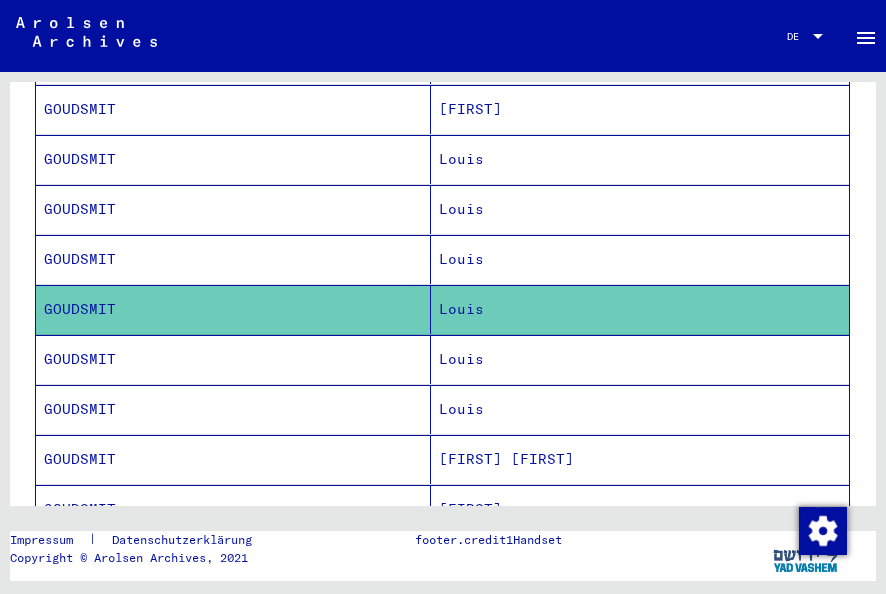 scroll, scrollTop: 900, scrollLeft: 0, axis: vertical 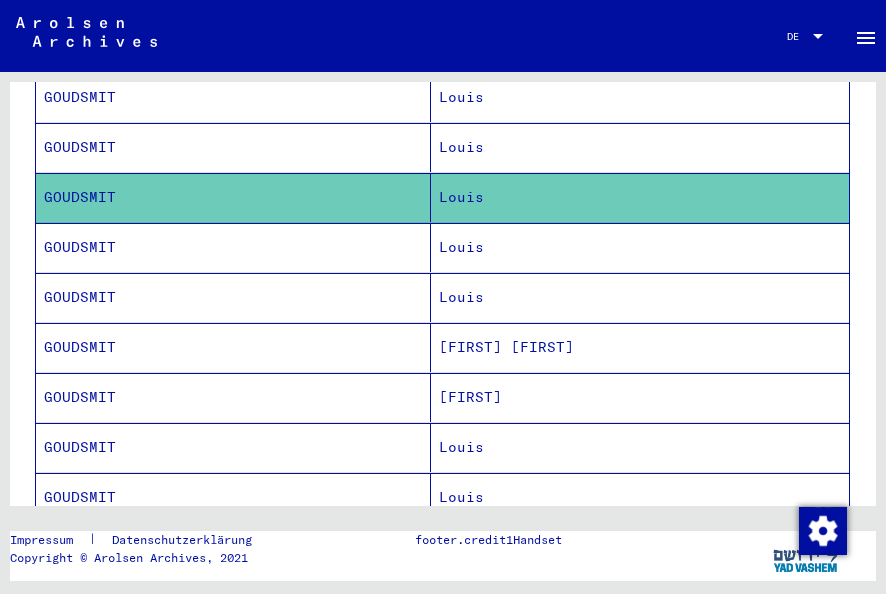 click on "GOUDSMIT" at bounding box center (233, 297) 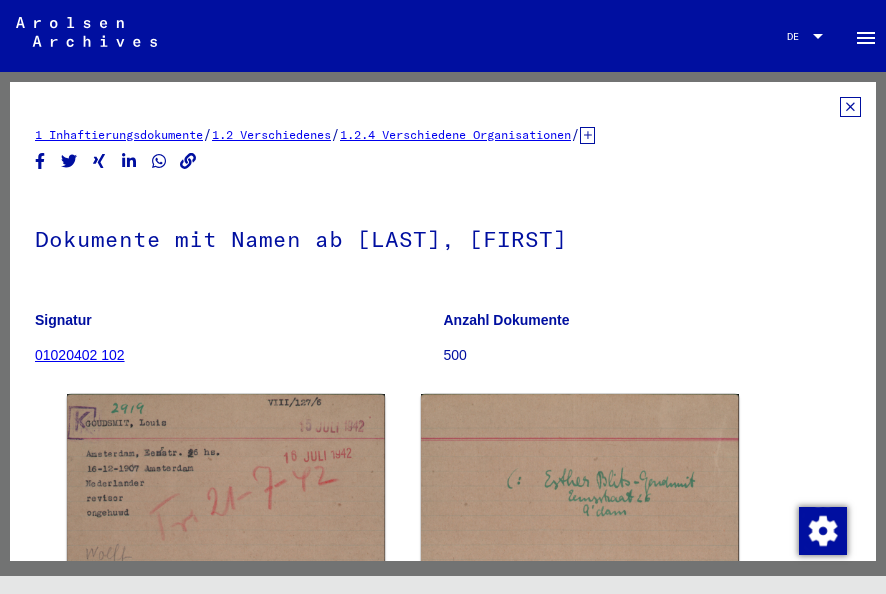 scroll, scrollTop: 200, scrollLeft: 0, axis: vertical 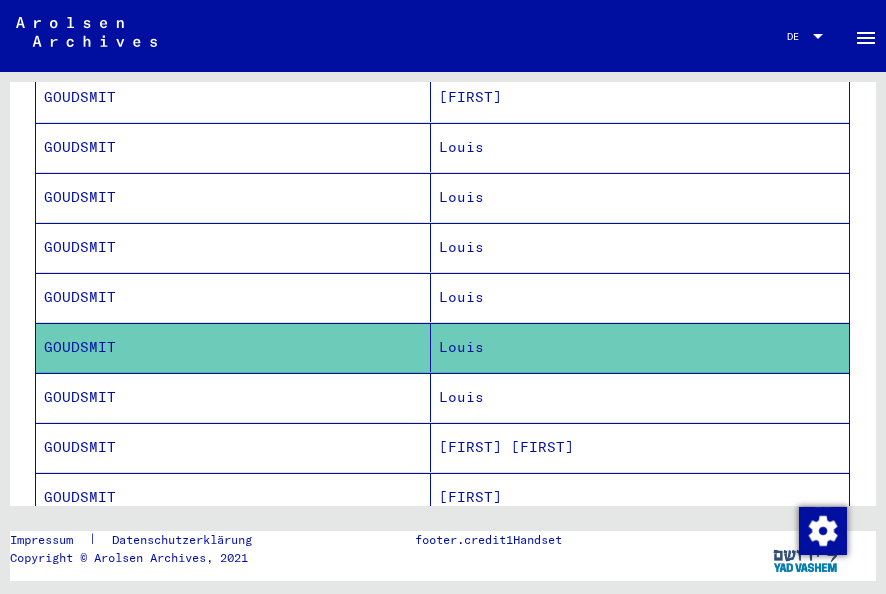 drag, startPoint x: 226, startPoint y: 360, endPoint x: 230, endPoint y: 349, distance: 11.7046995 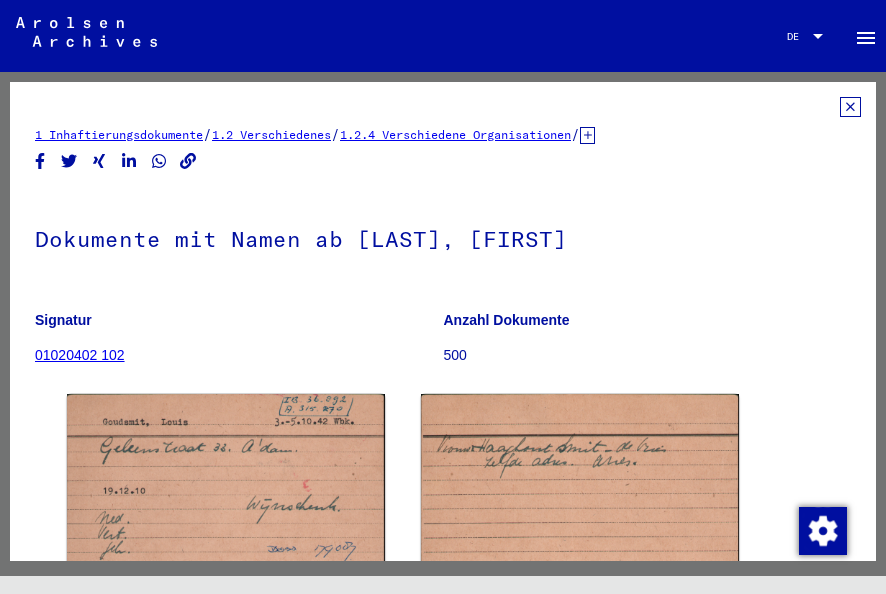 scroll, scrollTop: 0, scrollLeft: 0, axis: both 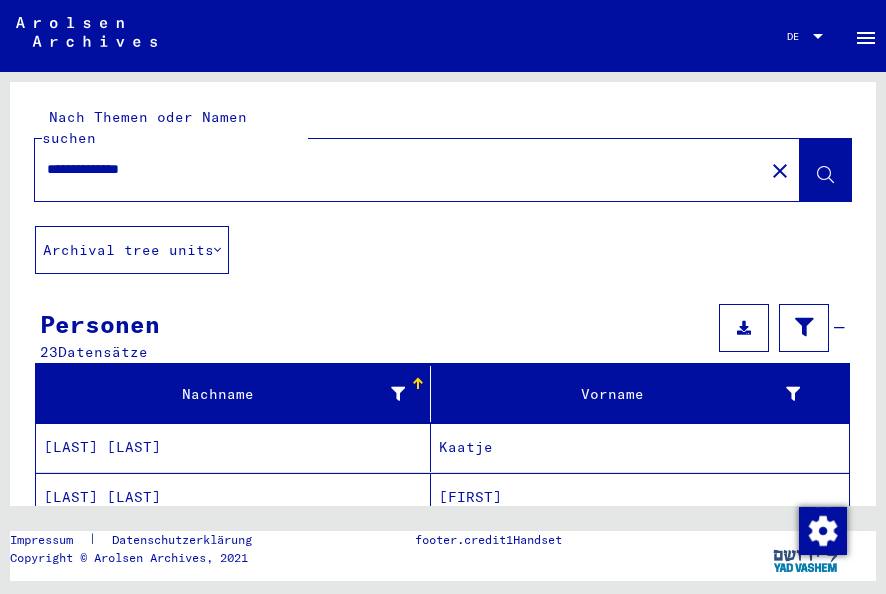 drag, startPoint x: 202, startPoint y: 146, endPoint x: 60, endPoint y: 87, distance: 153.7693 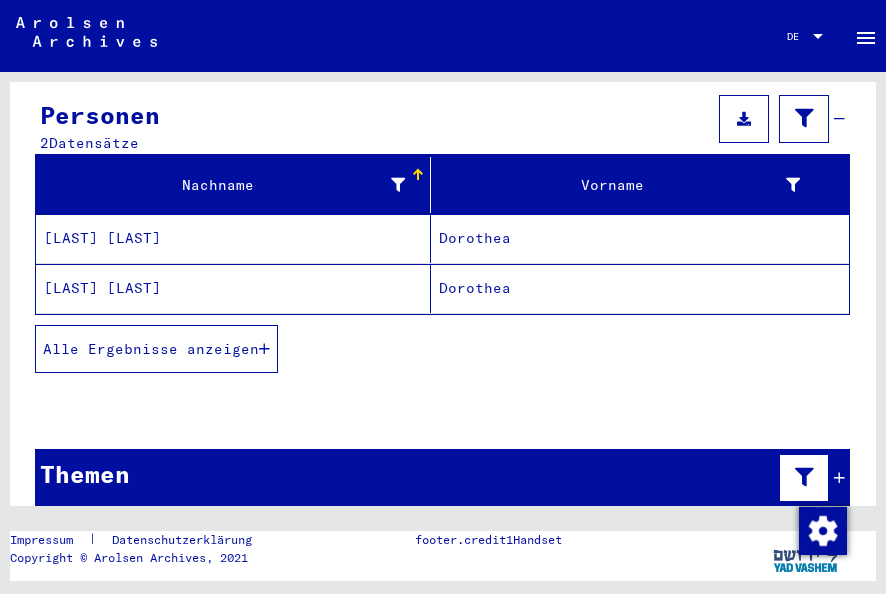 scroll, scrollTop: 223, scrollLeft: 0, axis: vertical 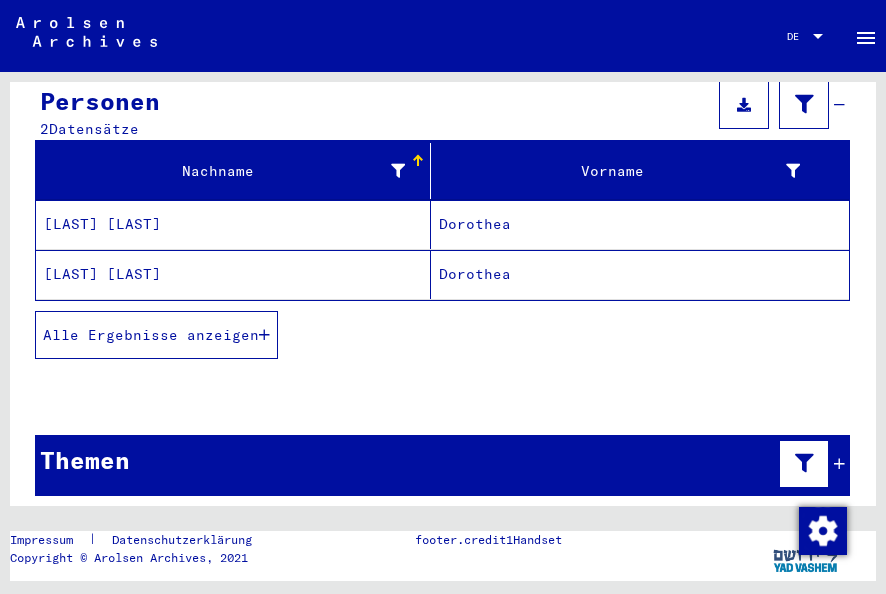click on "[LAST] [LAST]" at bounding box center [233, 274] 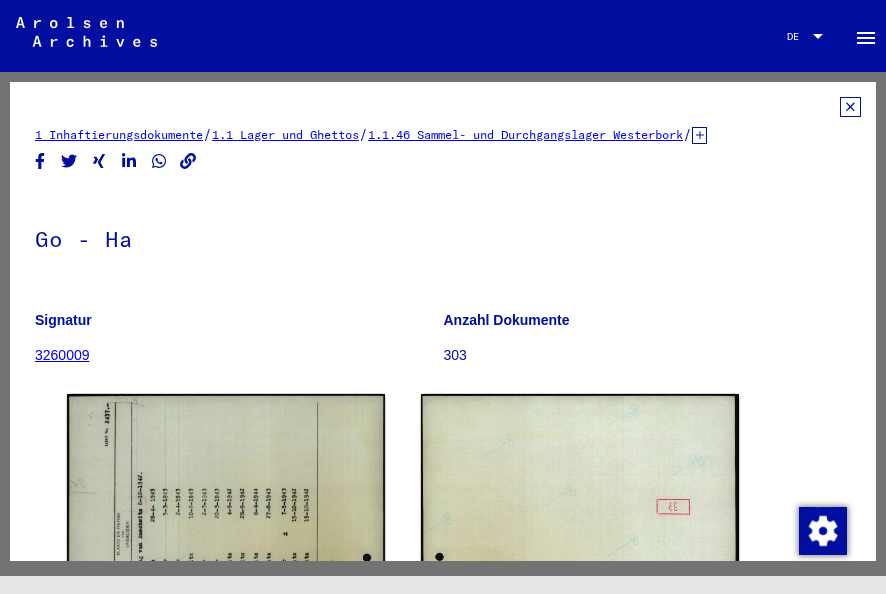 scroll, scrollTop: 0, scrollLeft: 0, axis: both 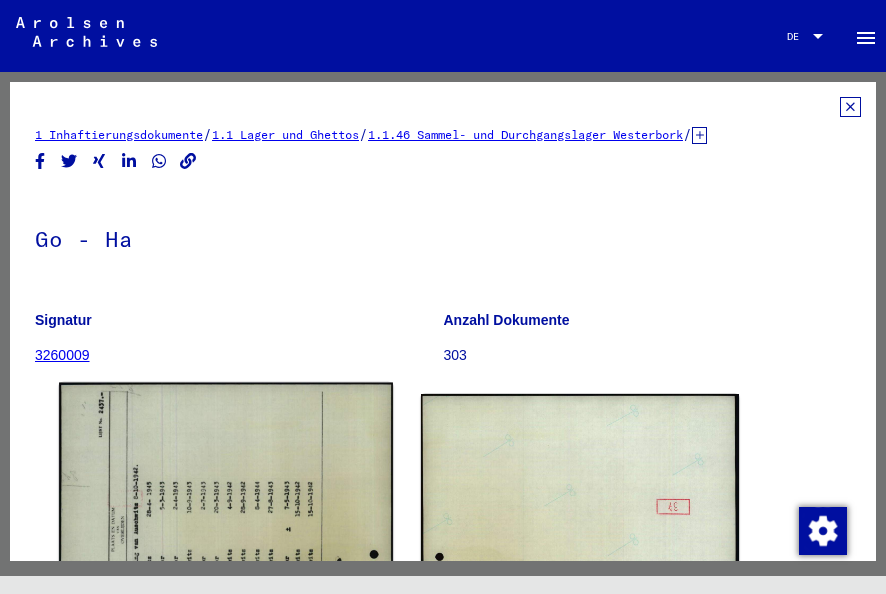 click 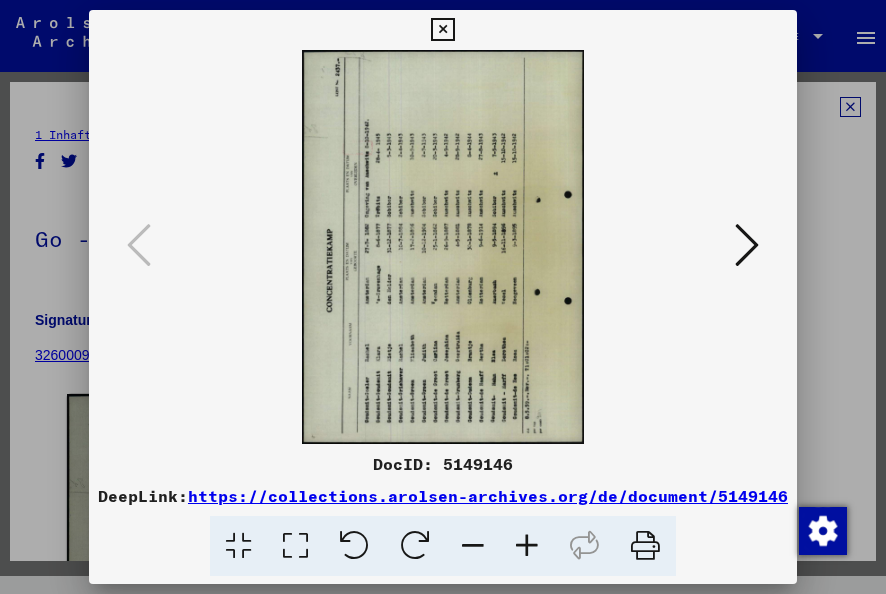click at bounding box center (442, 30) 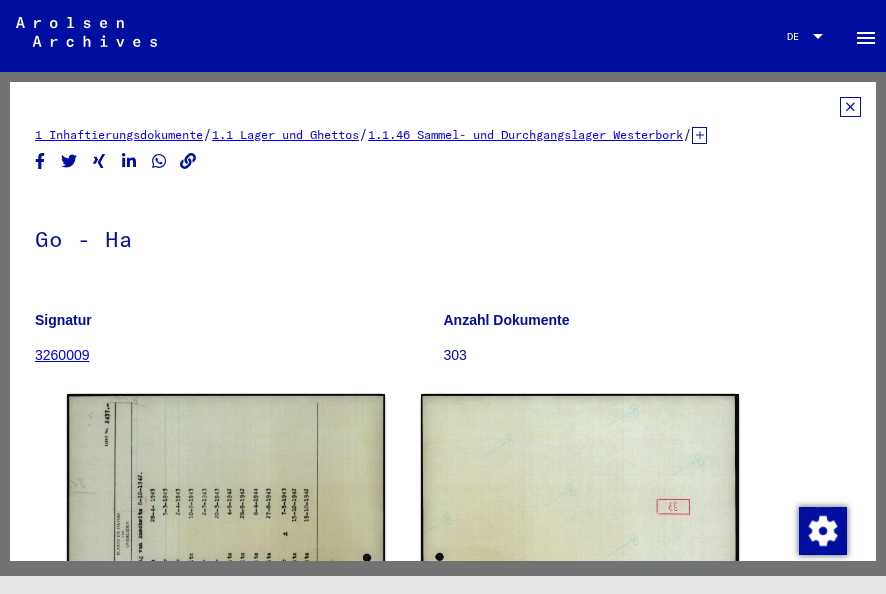 click 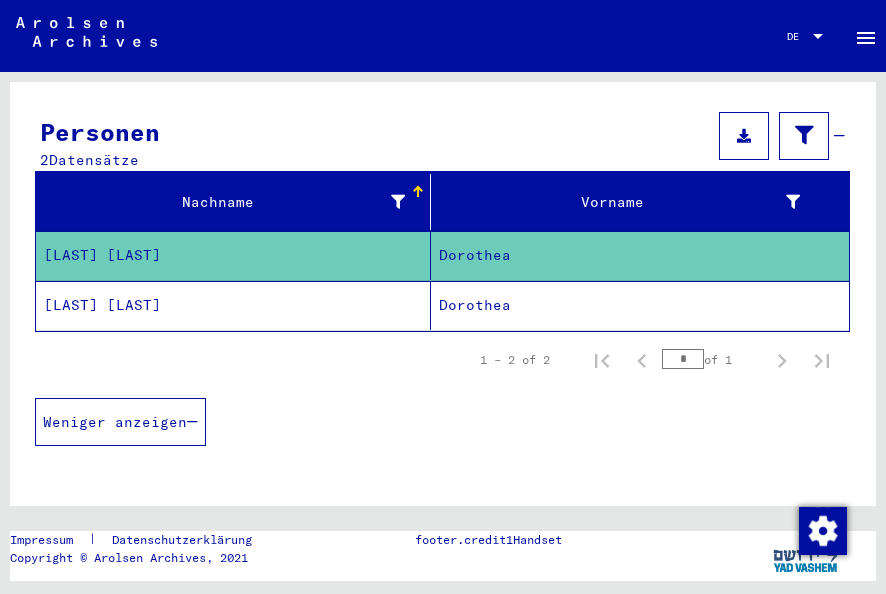 scroll, scrollTop: 200, scrollLeft: 0, axis: vertical 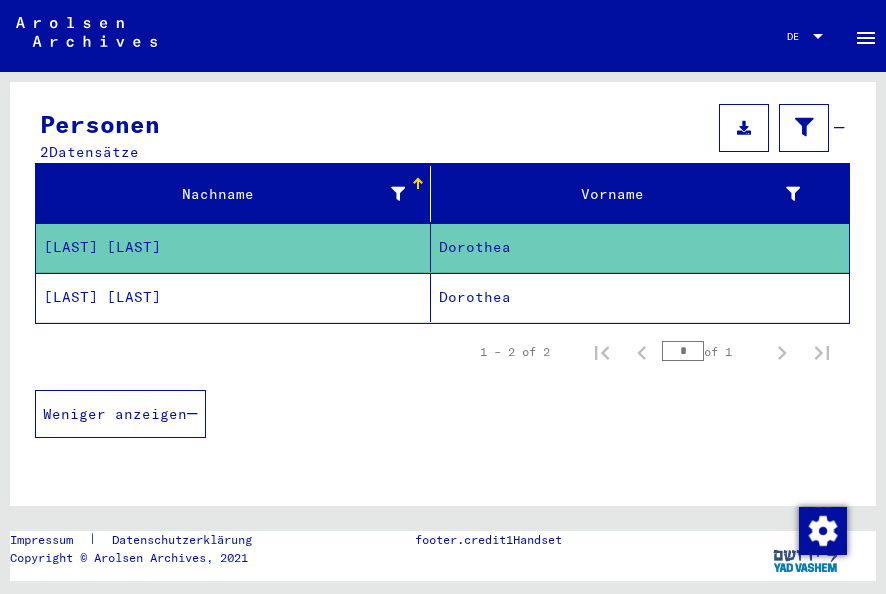 click on "[LAST] [LAST]" 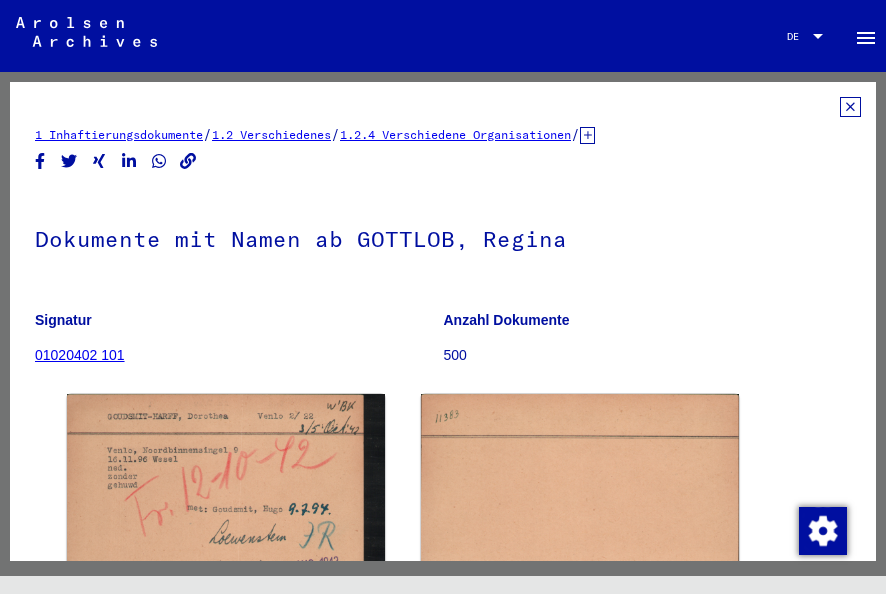 scroll, scrollTop: 0, scrollLeft: 0, axis: both 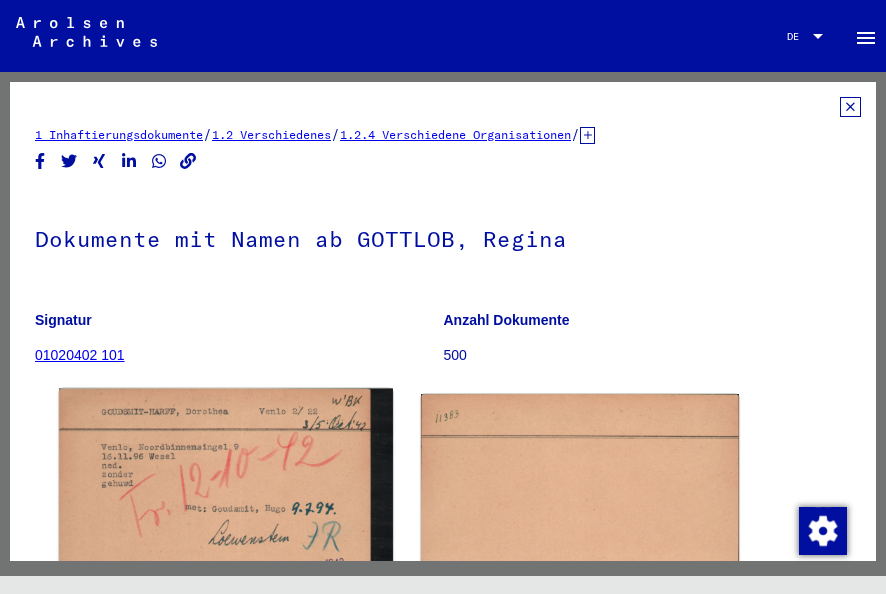 click 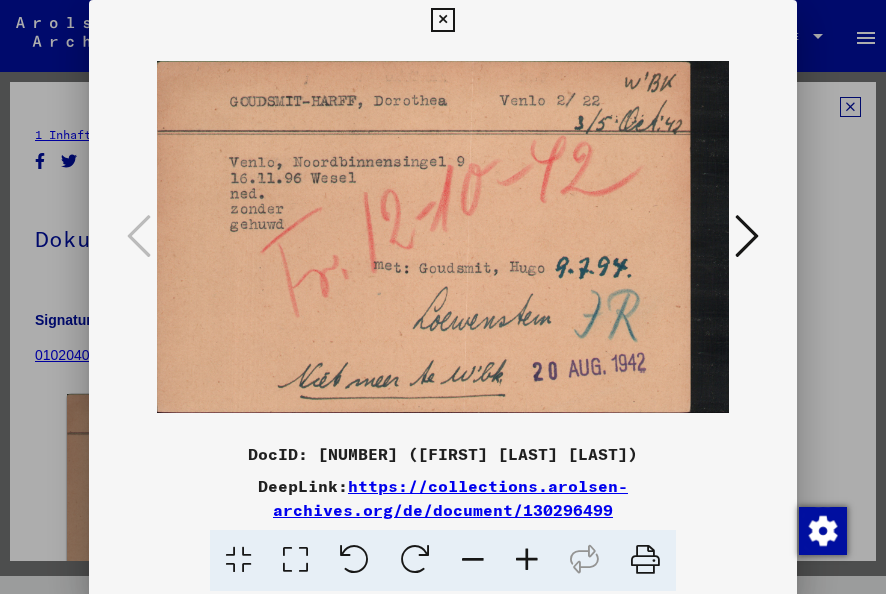 click at bounding box center (442, 20) 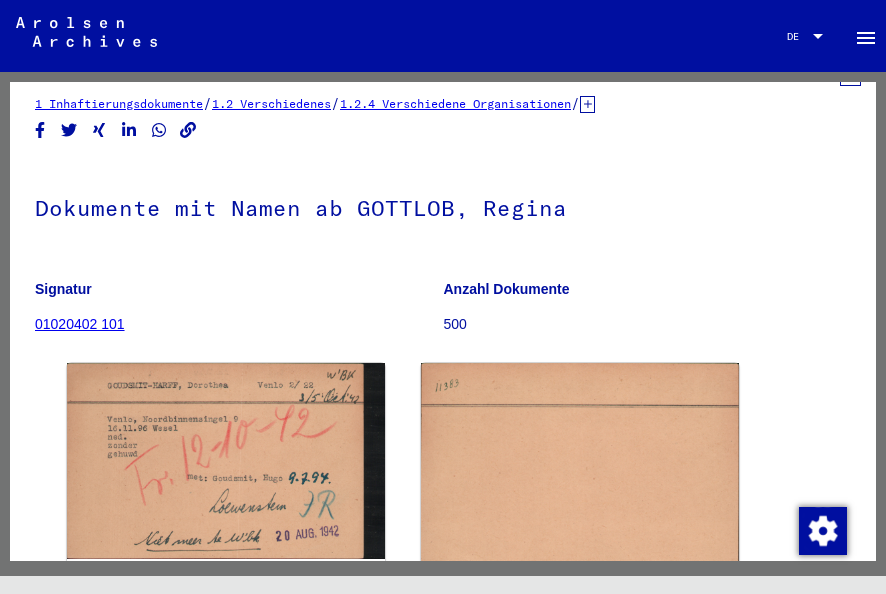 scroll, scrollTop: 0, scrollLeft: 0, axis: both 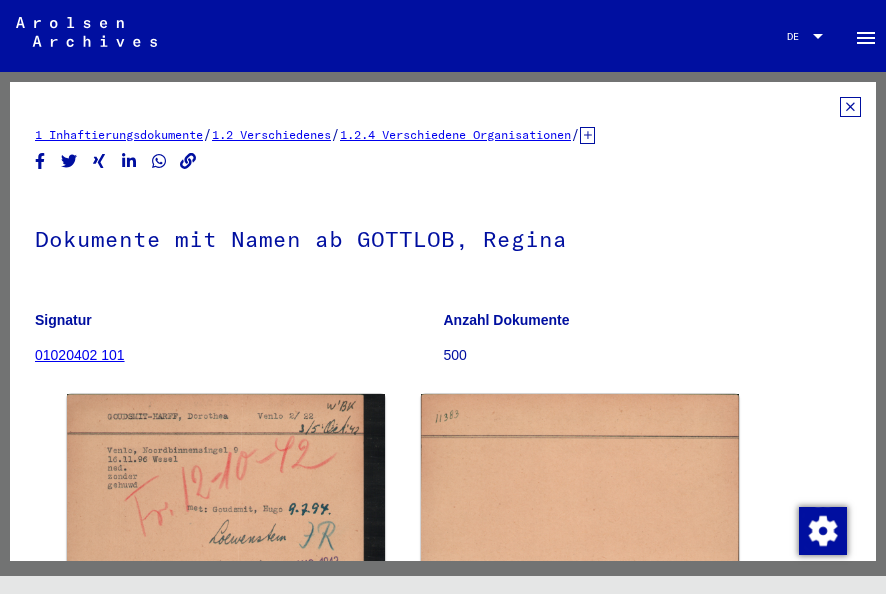 click 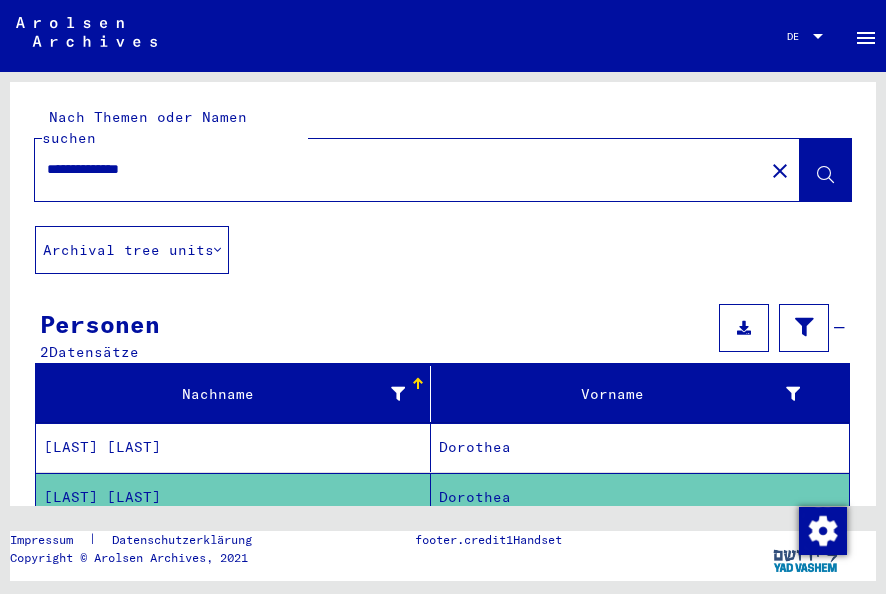 drag, startPoint x: 209, startPoint y: 151, endPoint x: -4, endPoint y: 110, distance: 216.91013 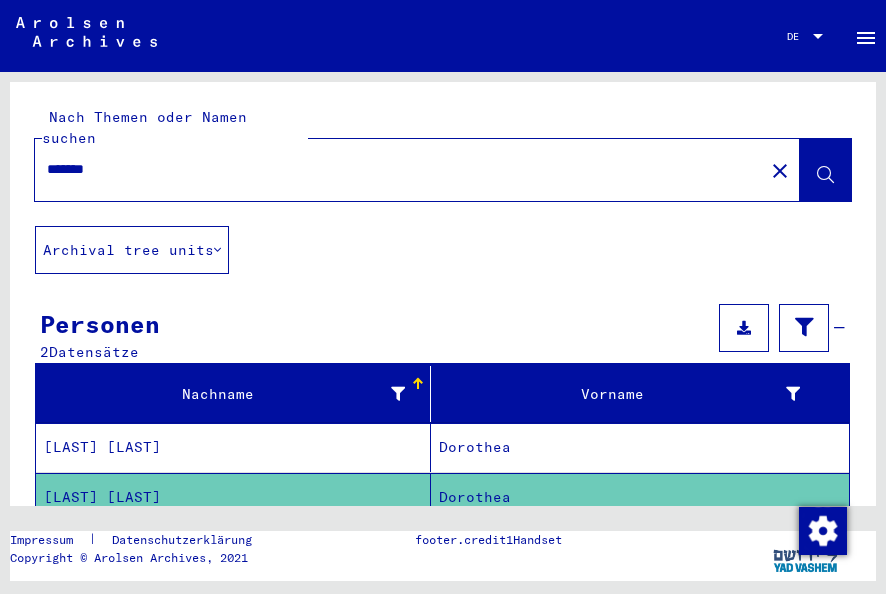 type on "*******" 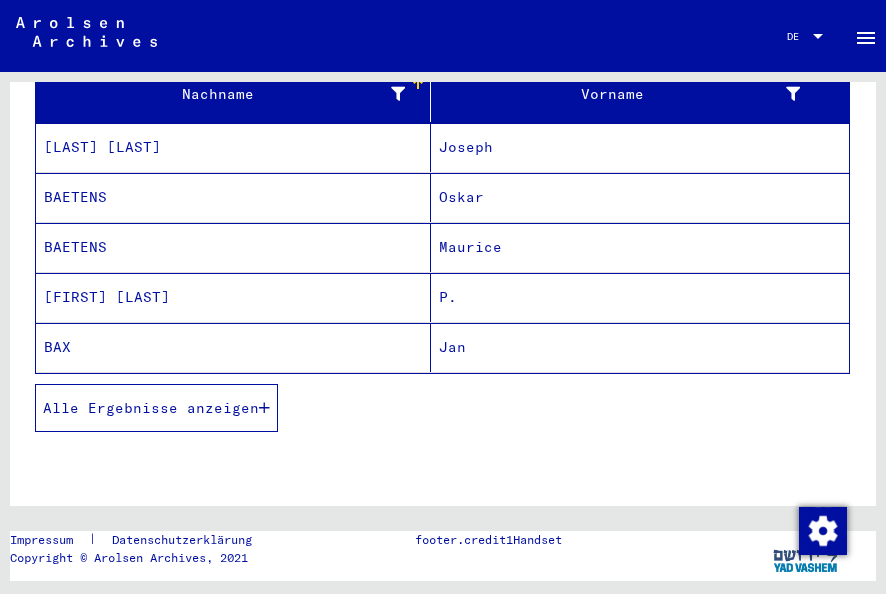 scroll, scrollTop: 296, scrollLeft: 0, axis: vertical 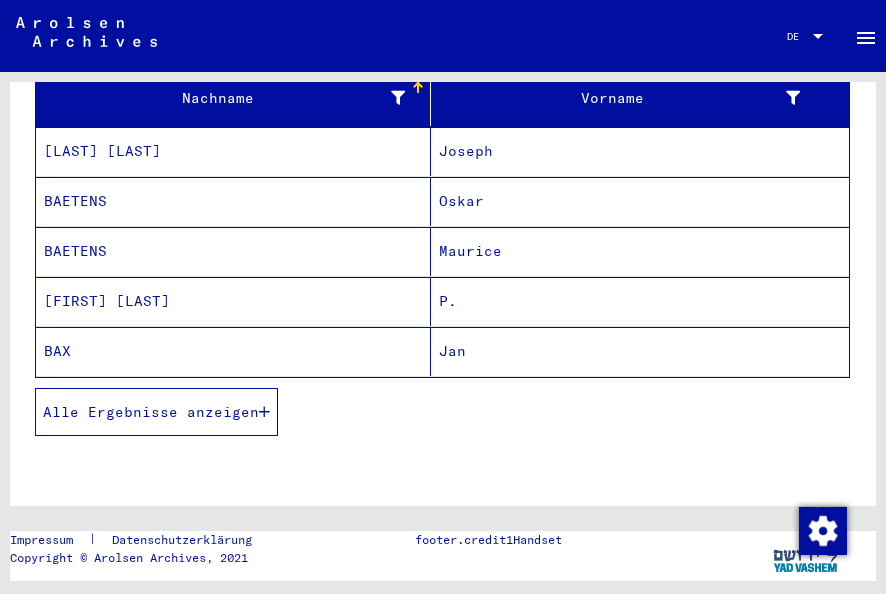 click on "[LAST] [LAST]" at bounding box center [233, 201] 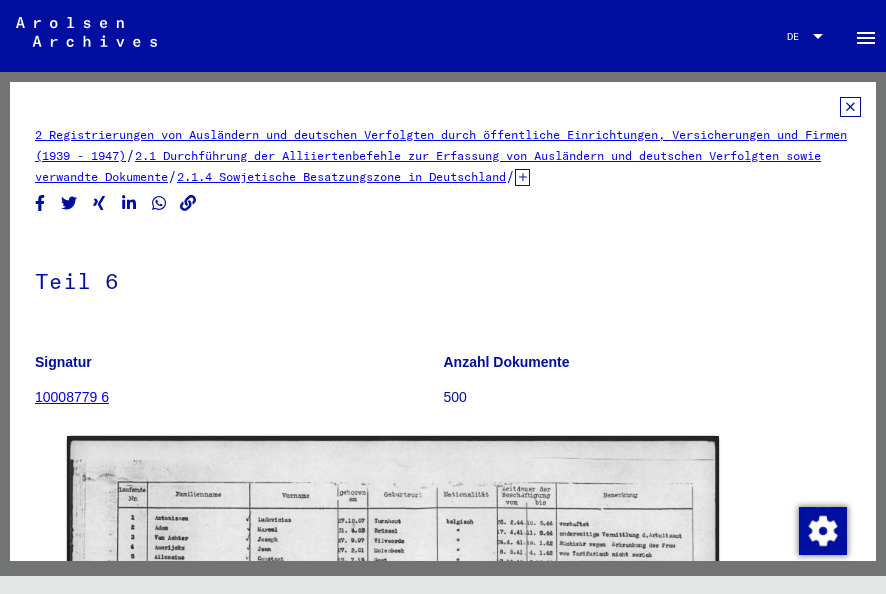 scroll, scrollTop: 0, scrollLeft: 0, axis: both 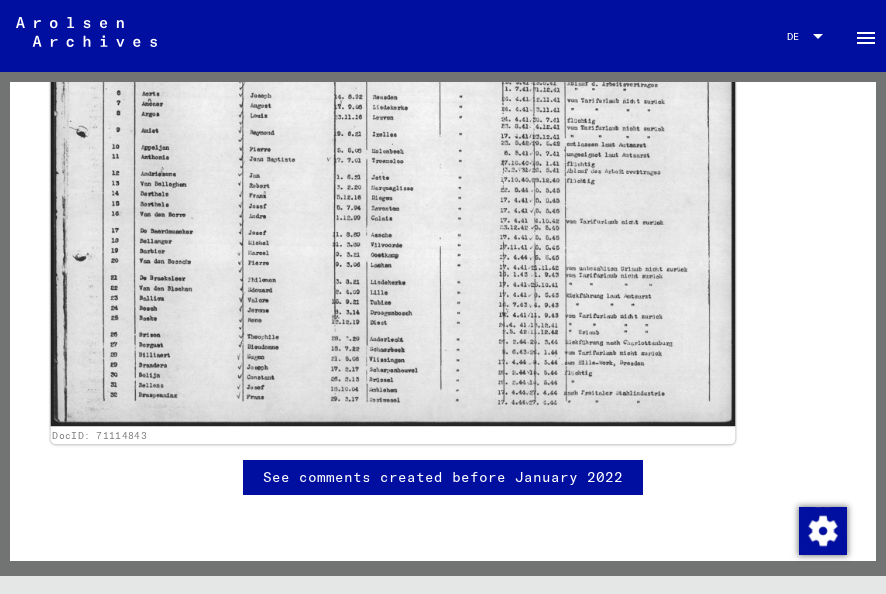 click 